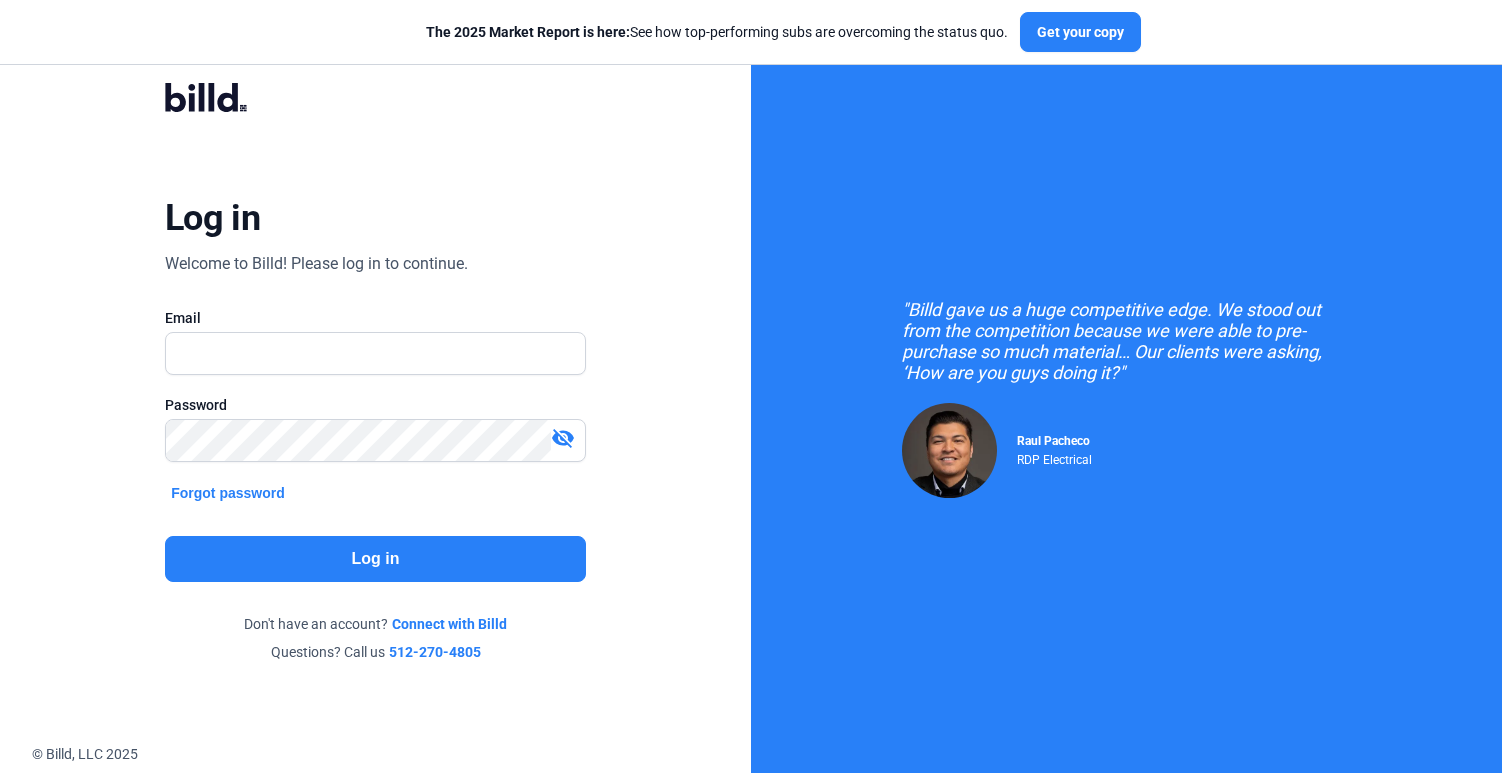 scroll, scrollTop: 0, scrollLeft: 0, axis: both 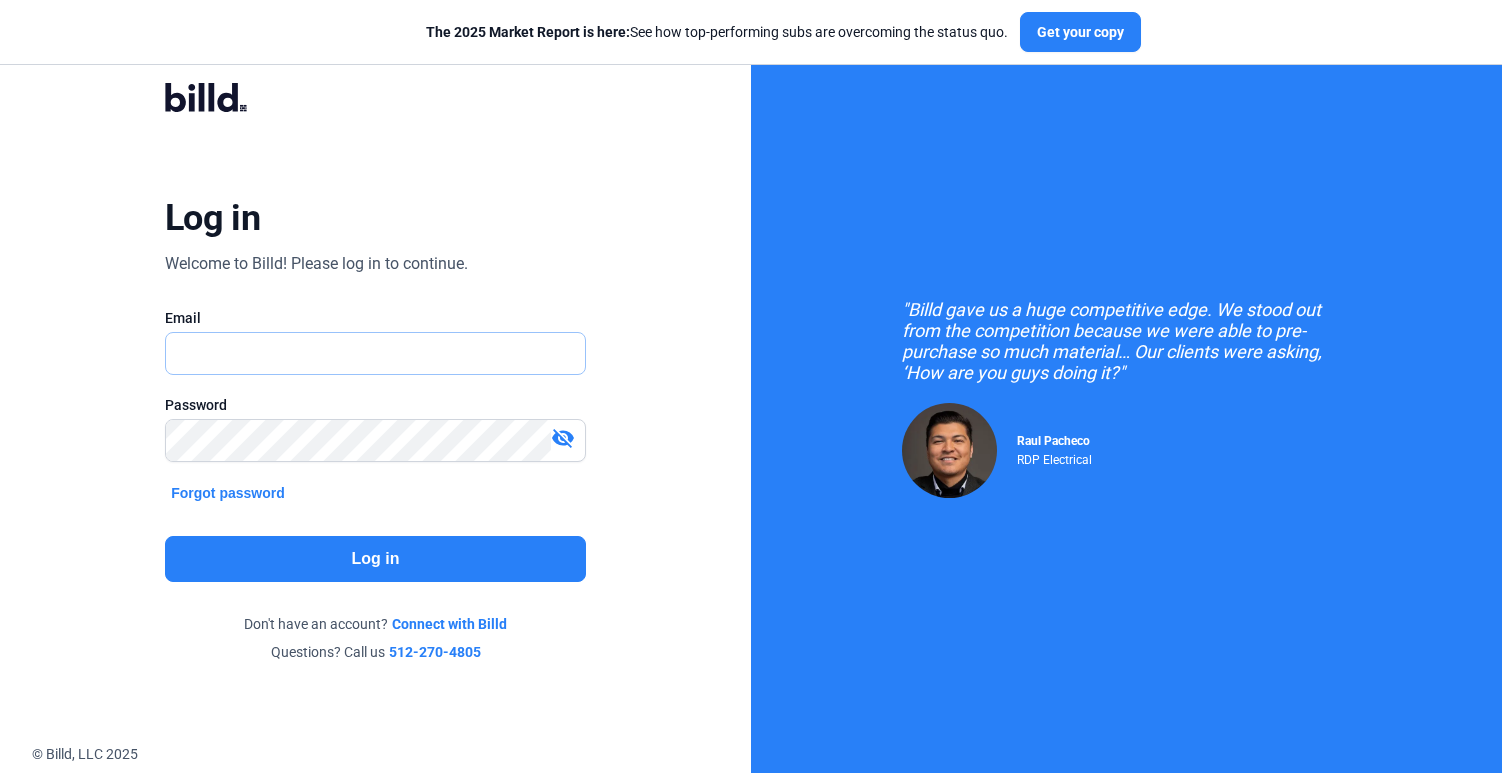 click at bounding box center (364, 353) 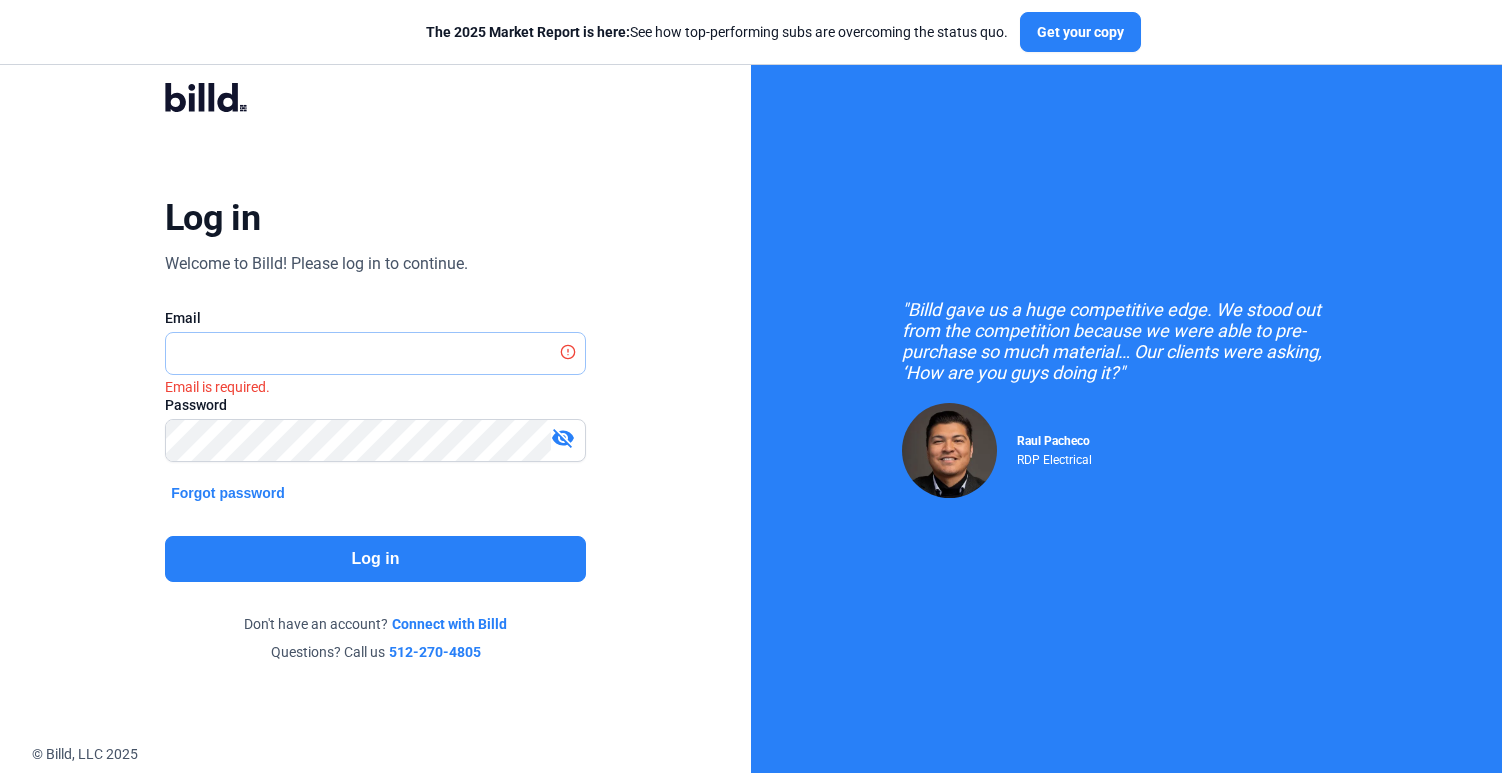 type on "[EMAIL]" 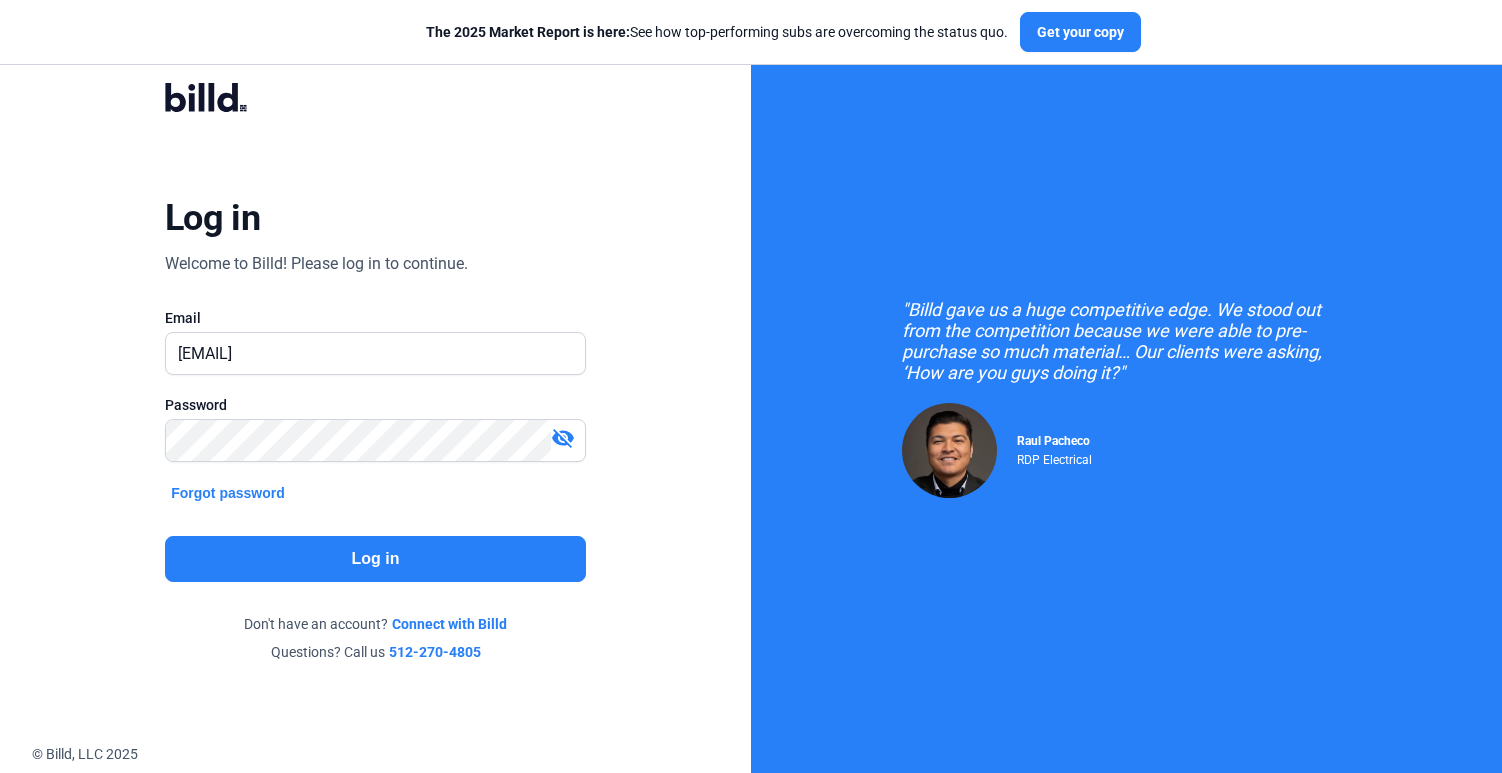 click on "Log in" 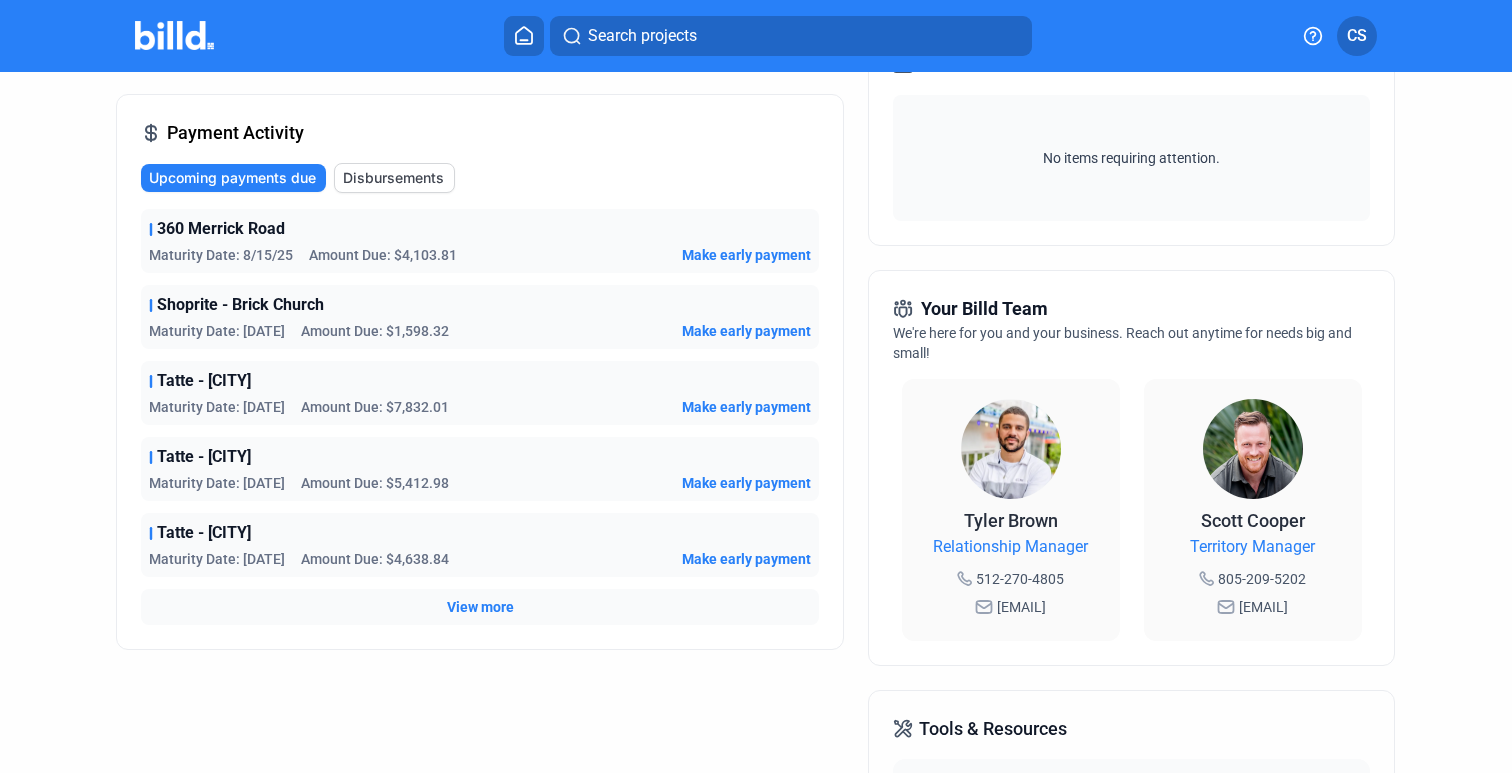 scroll, scrollTop: 289, scrollLeft: 0, axis: vertical 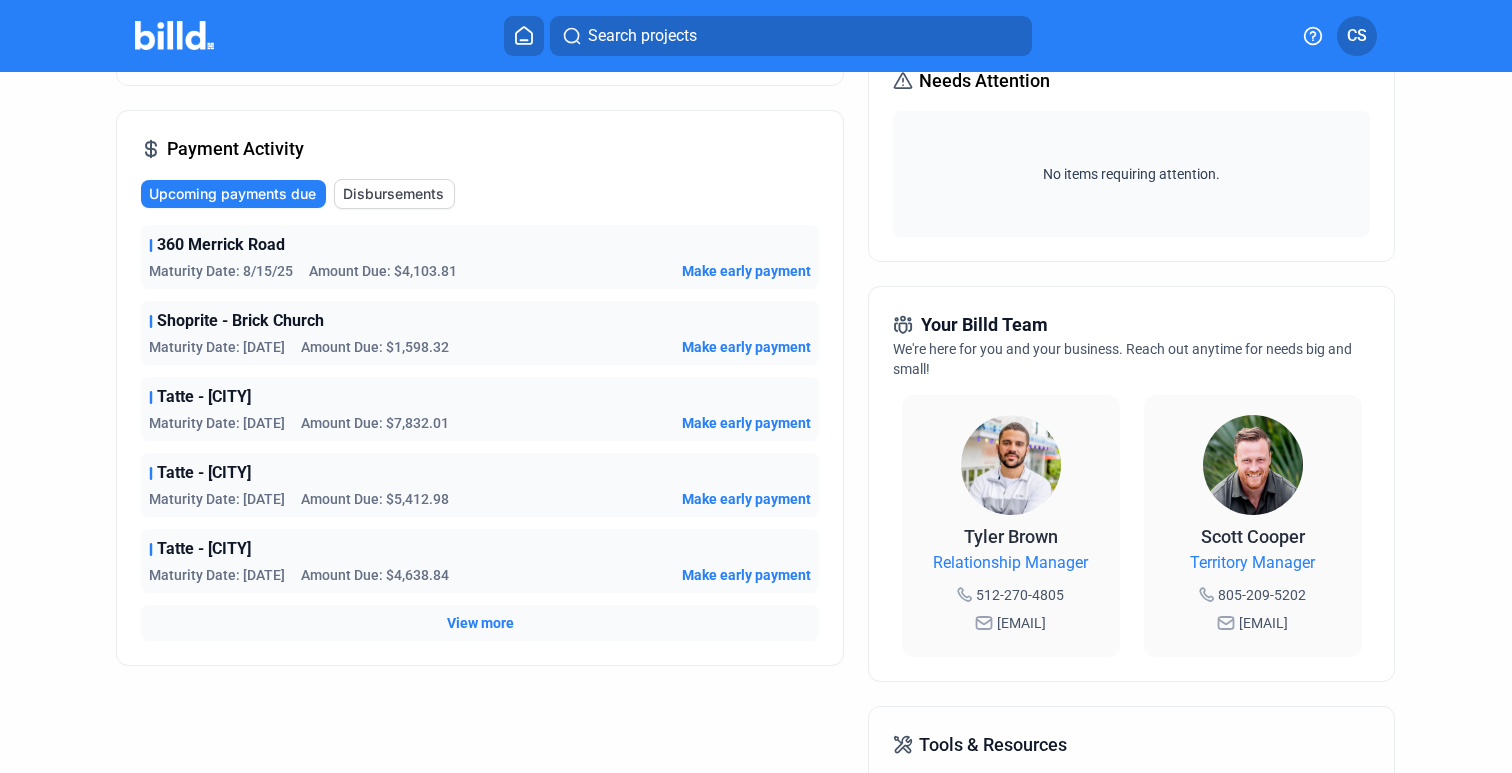 click on "View more" 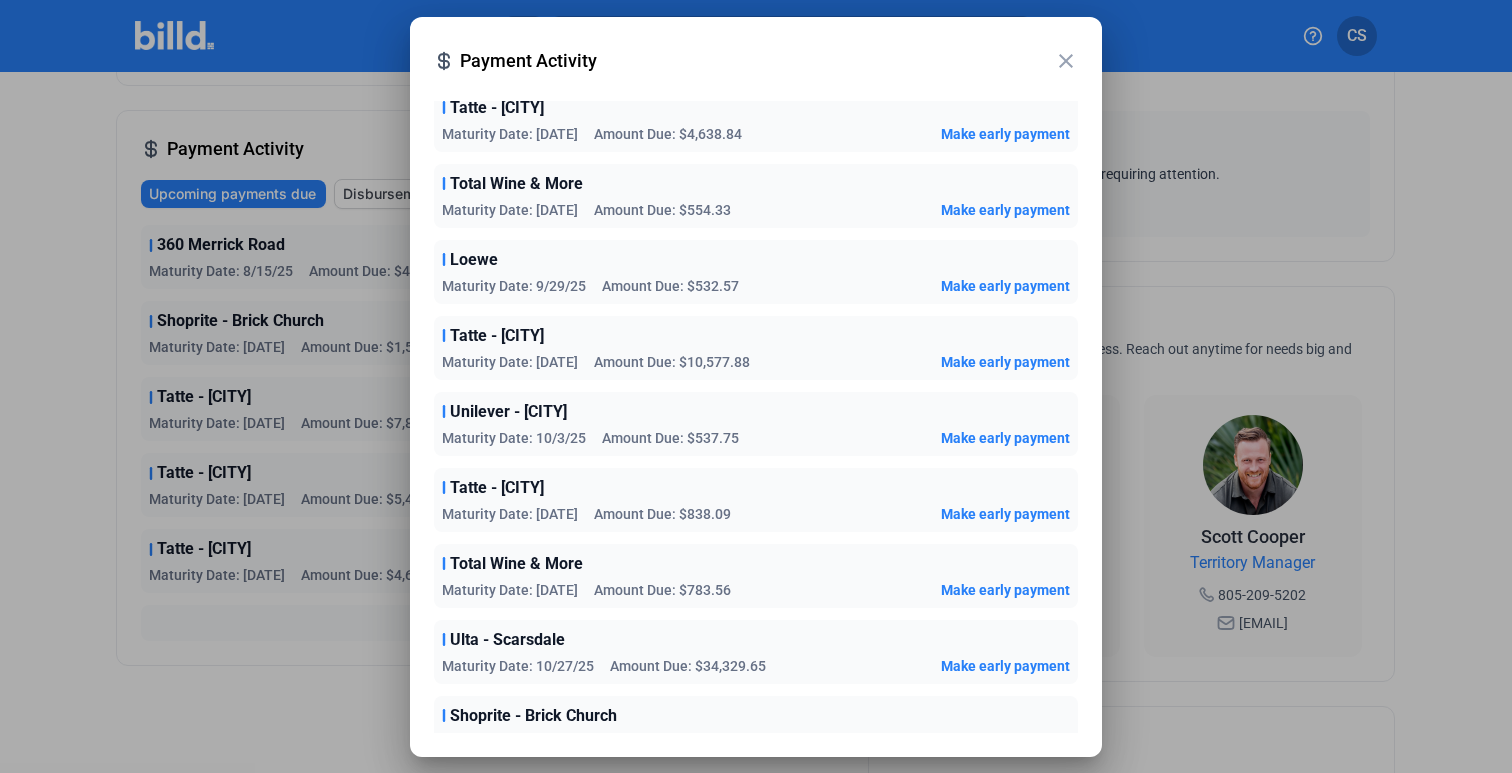 scroll, scrollTop: 250, scrollLeft: 0, axis: vertical 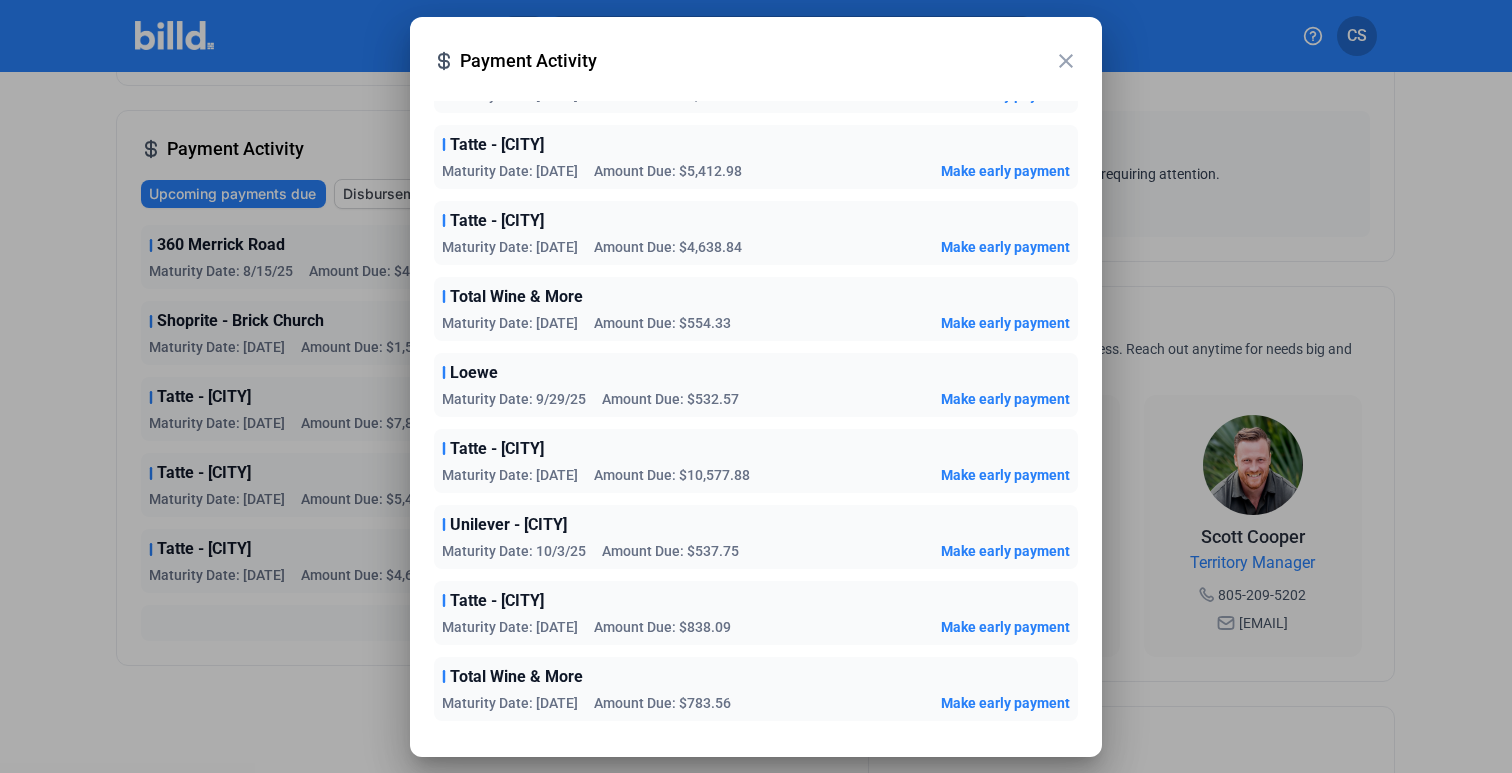 click at bounding box center (756, 386) 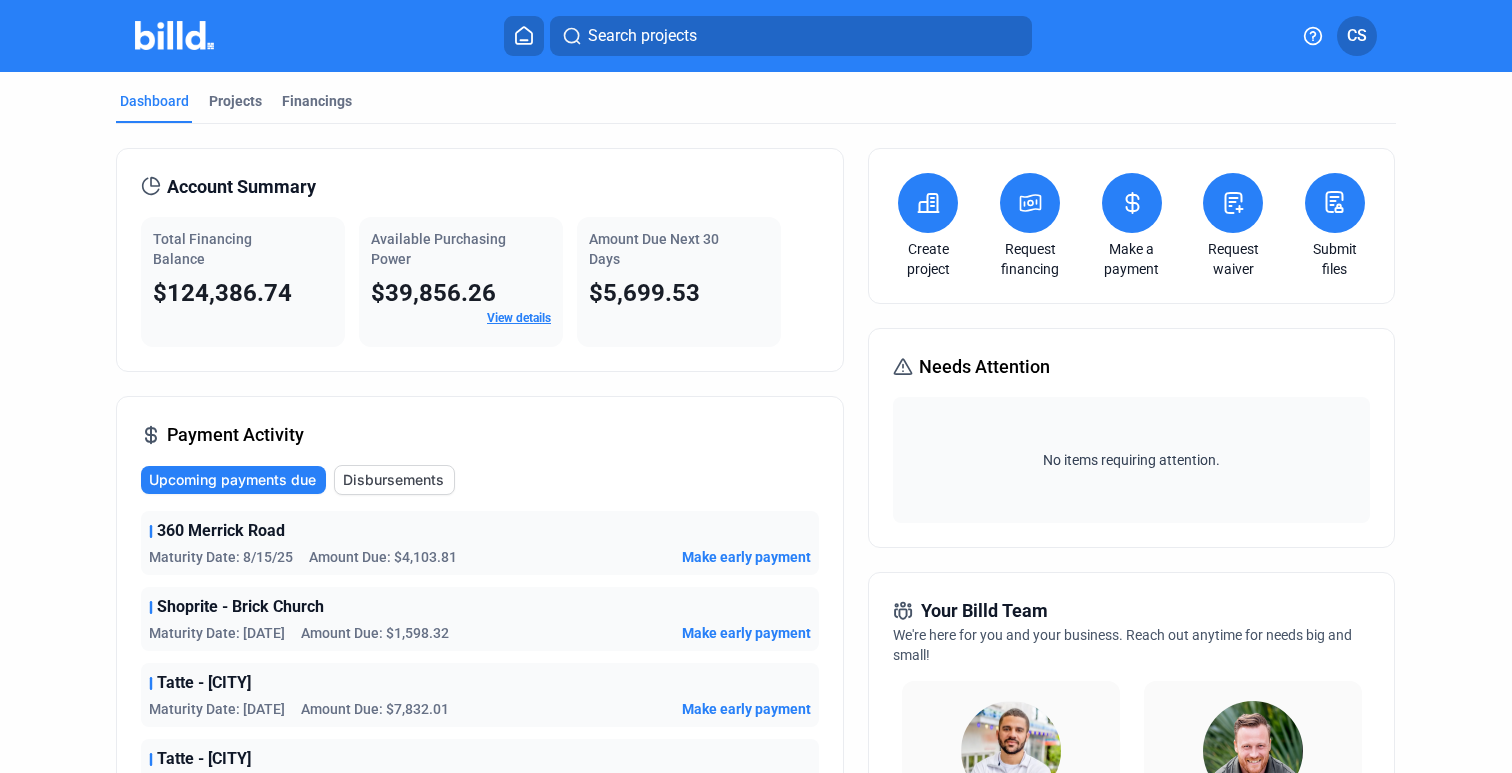 scroll, scrollTop: 0, scrollLeft: 0, axis: both 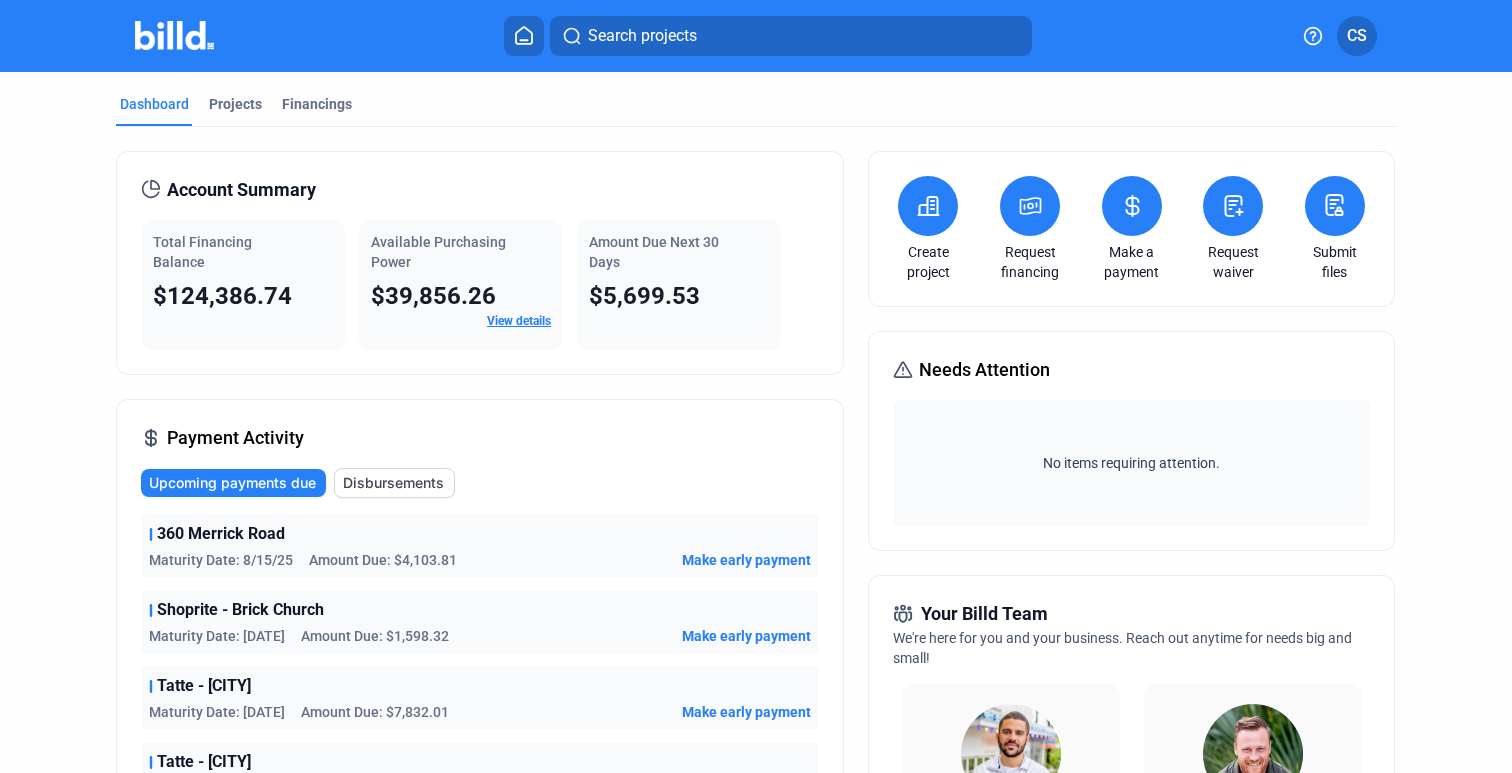 click on "View details" at bounding box center [519, 321] 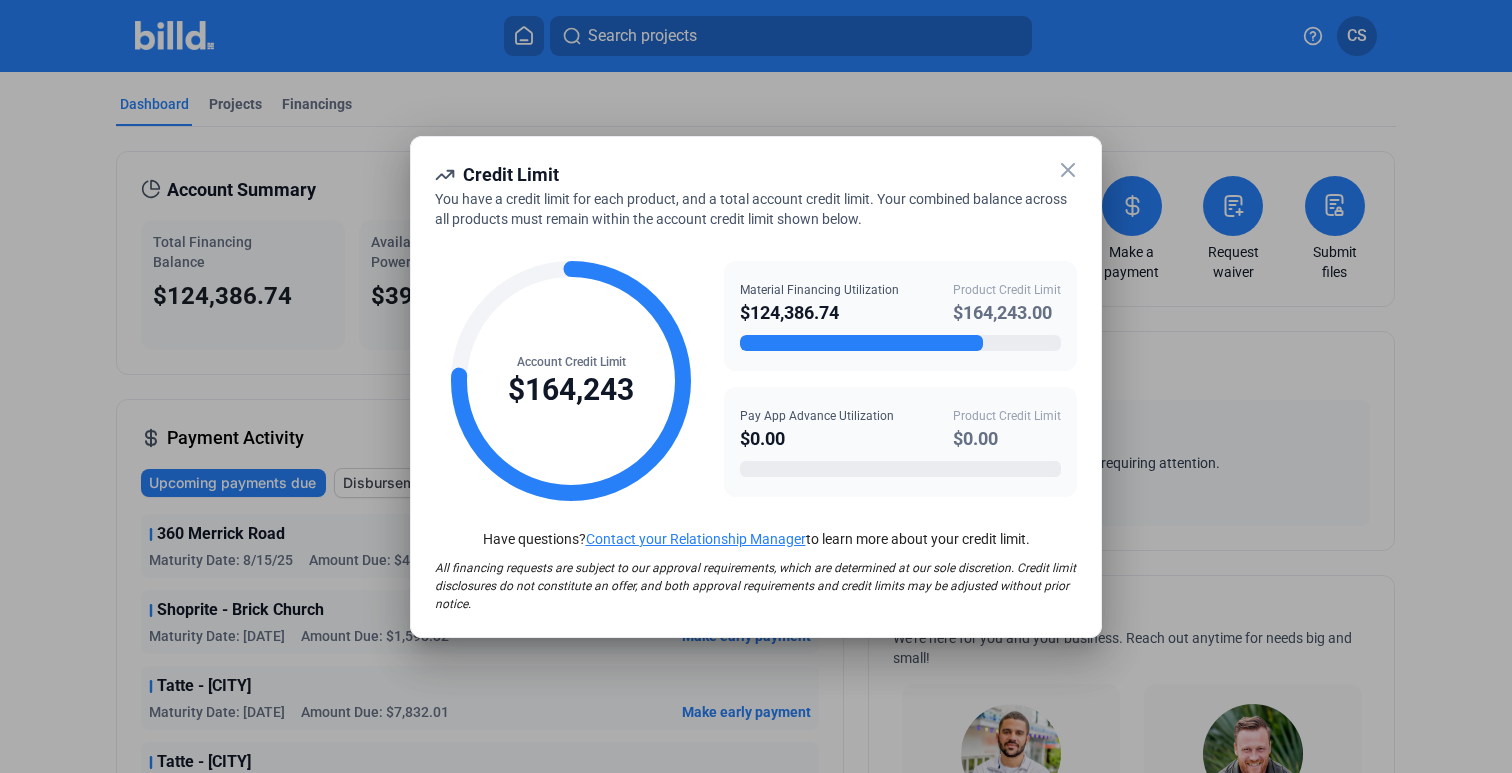 click 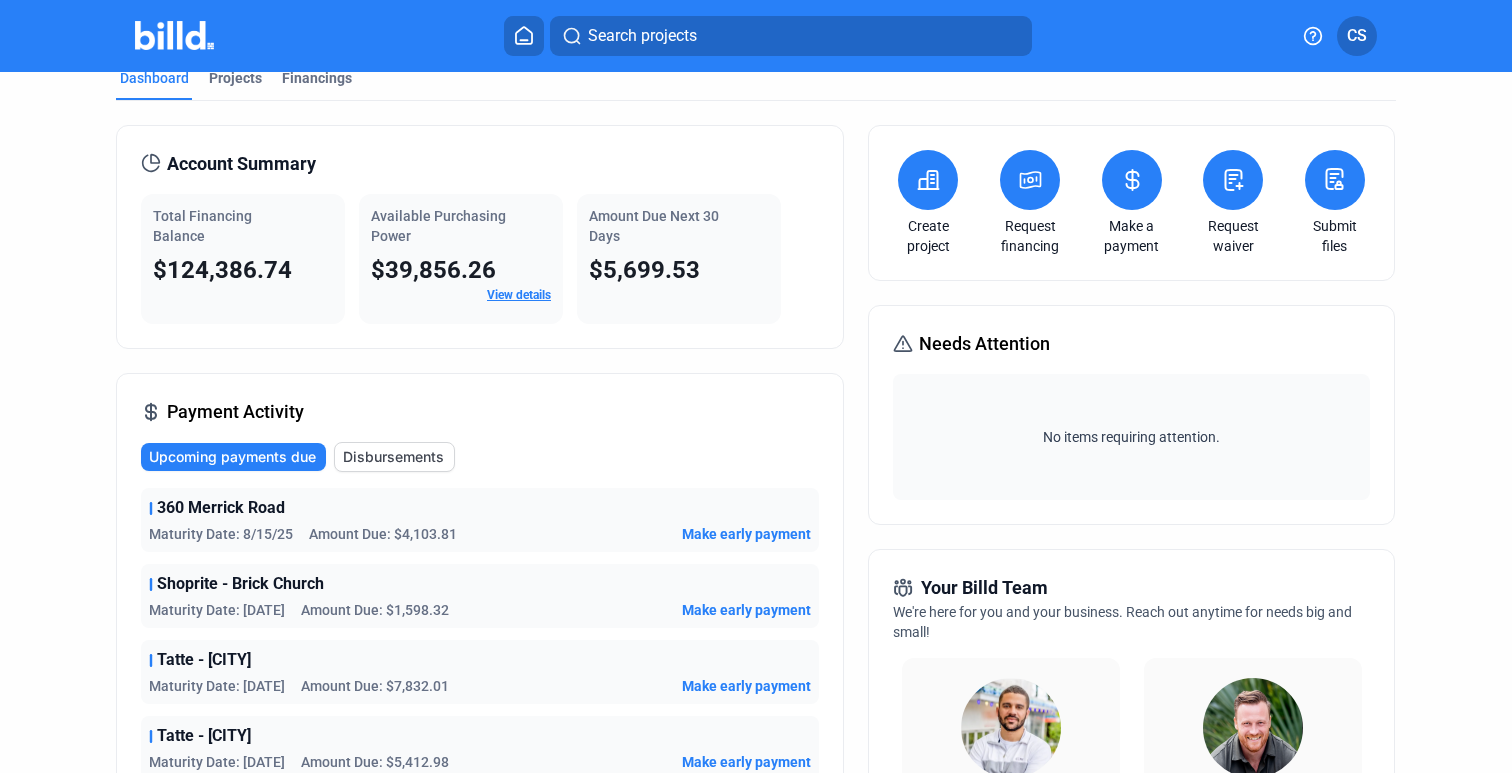 scroll, scrollTop: 0, scrollLeft: 0, axis: both 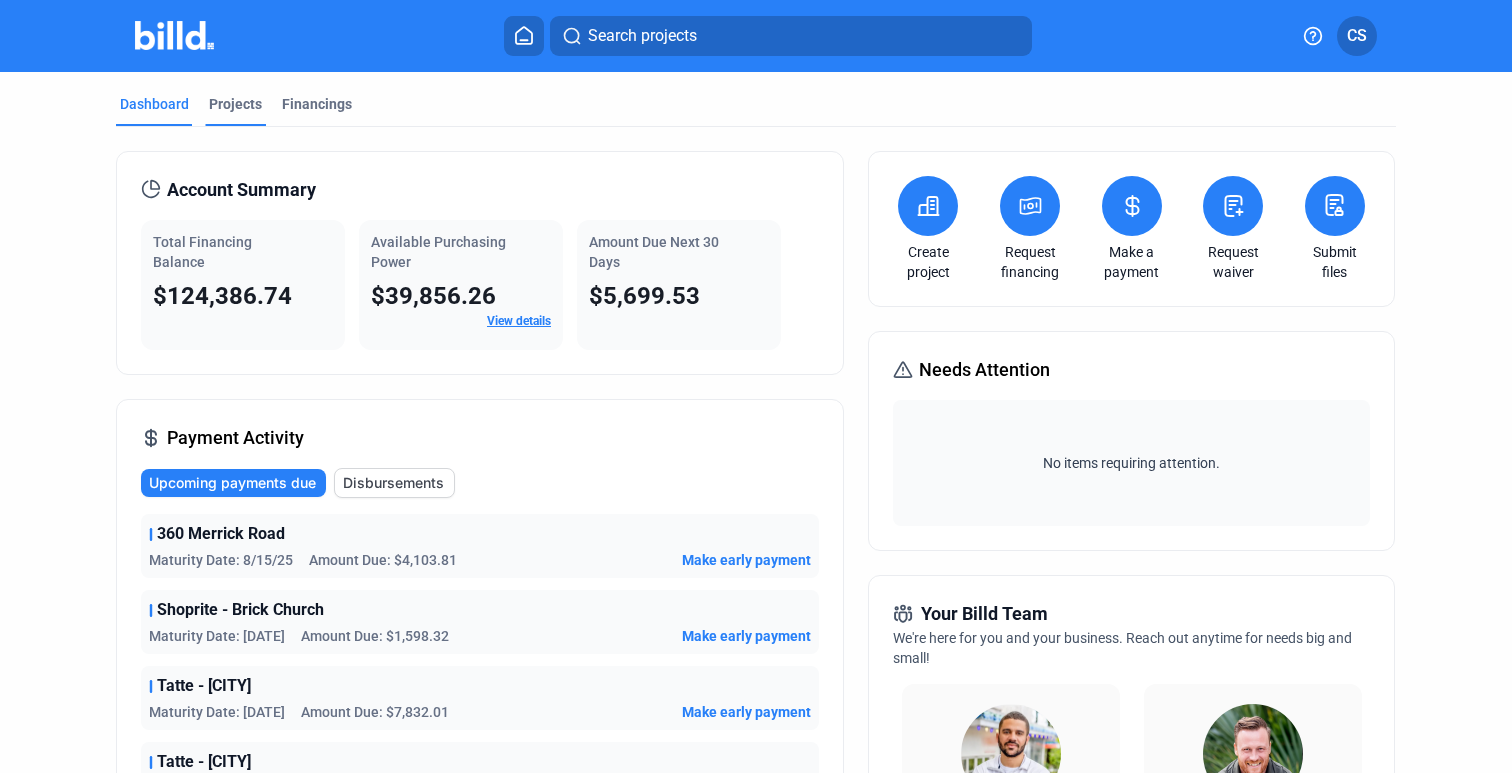 click on "Projects" at bounding box center [235, 104] 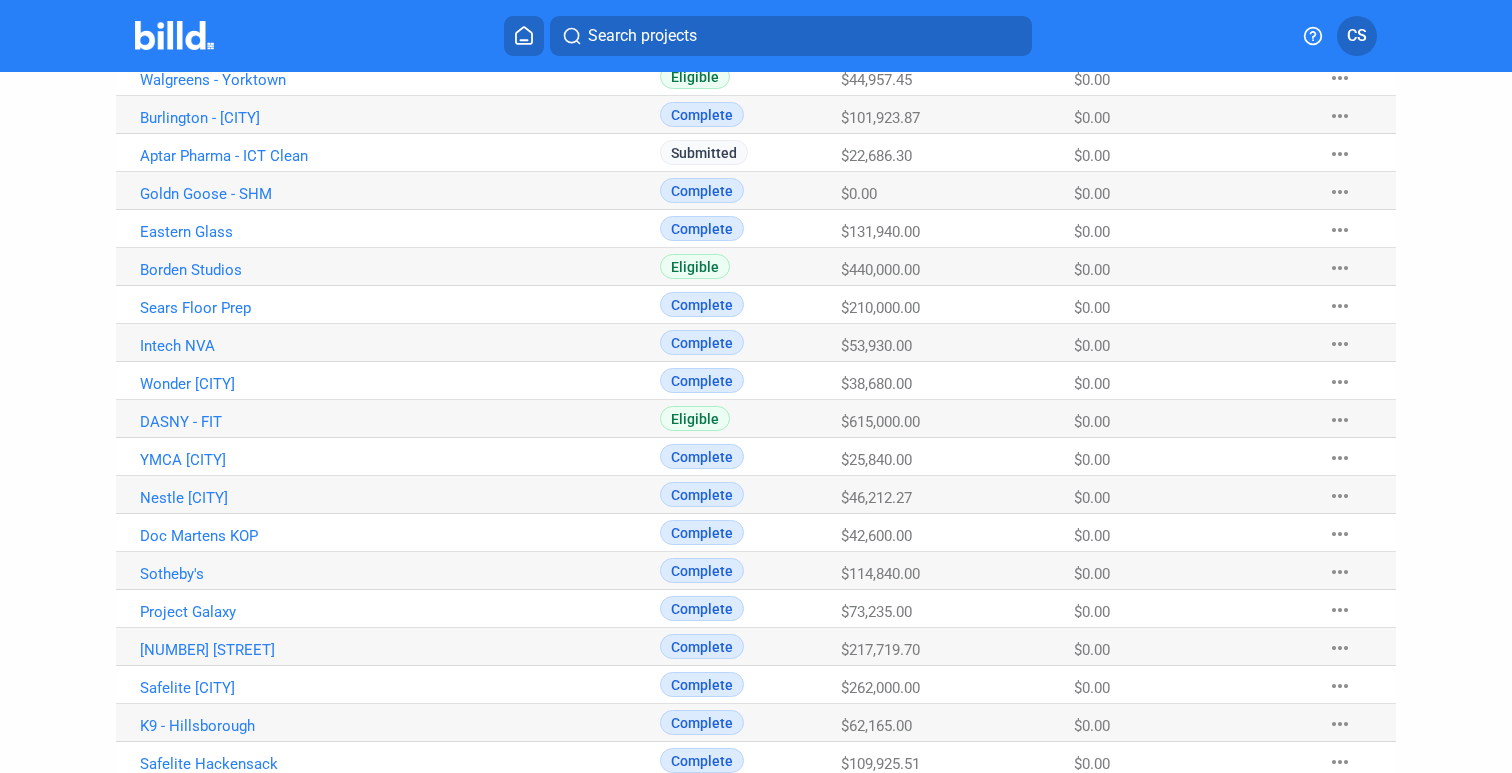 scroll, scrollTop: 848, scrollLeft: 0, axis: vertical 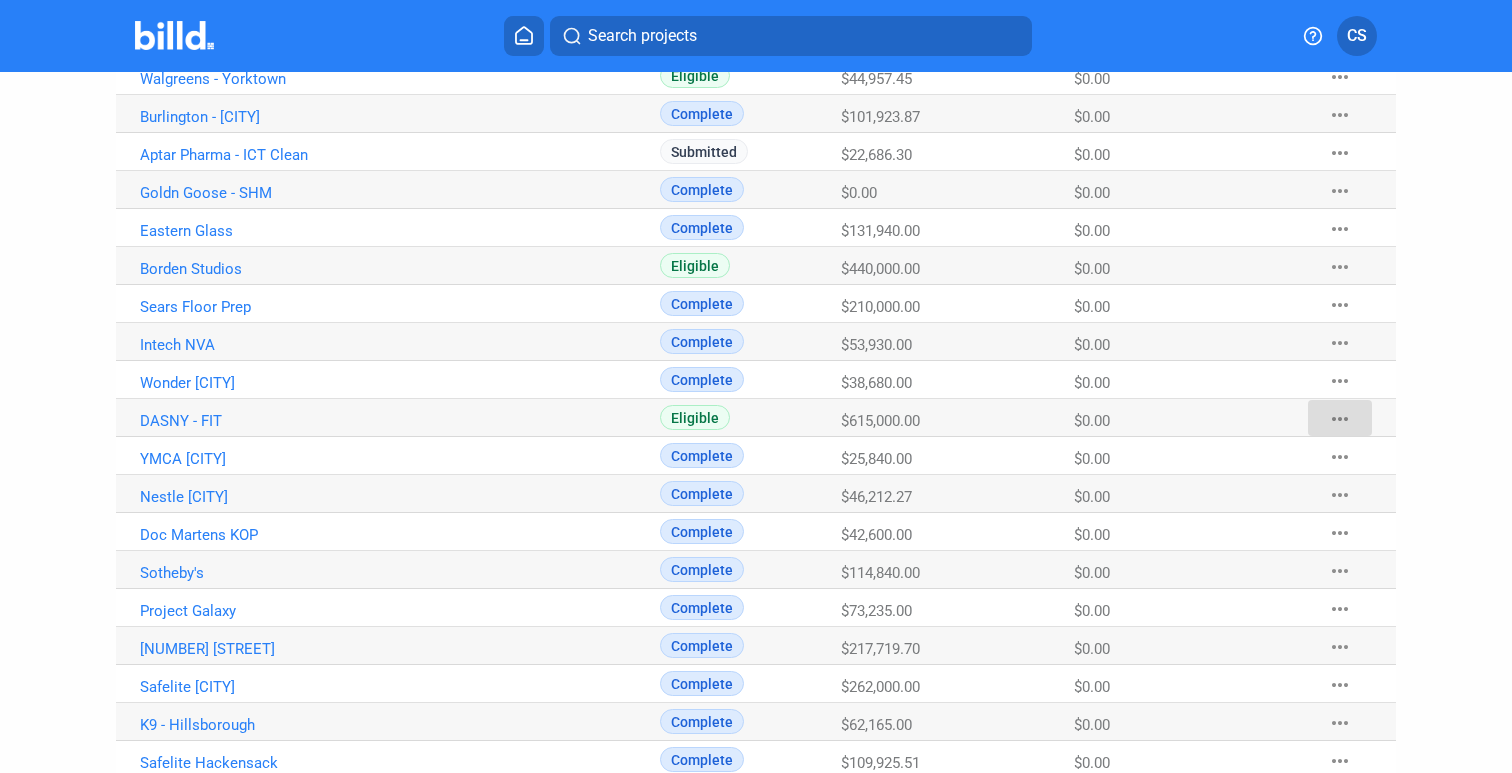 click on "more_horiz" at bounding box center (1340, 419) 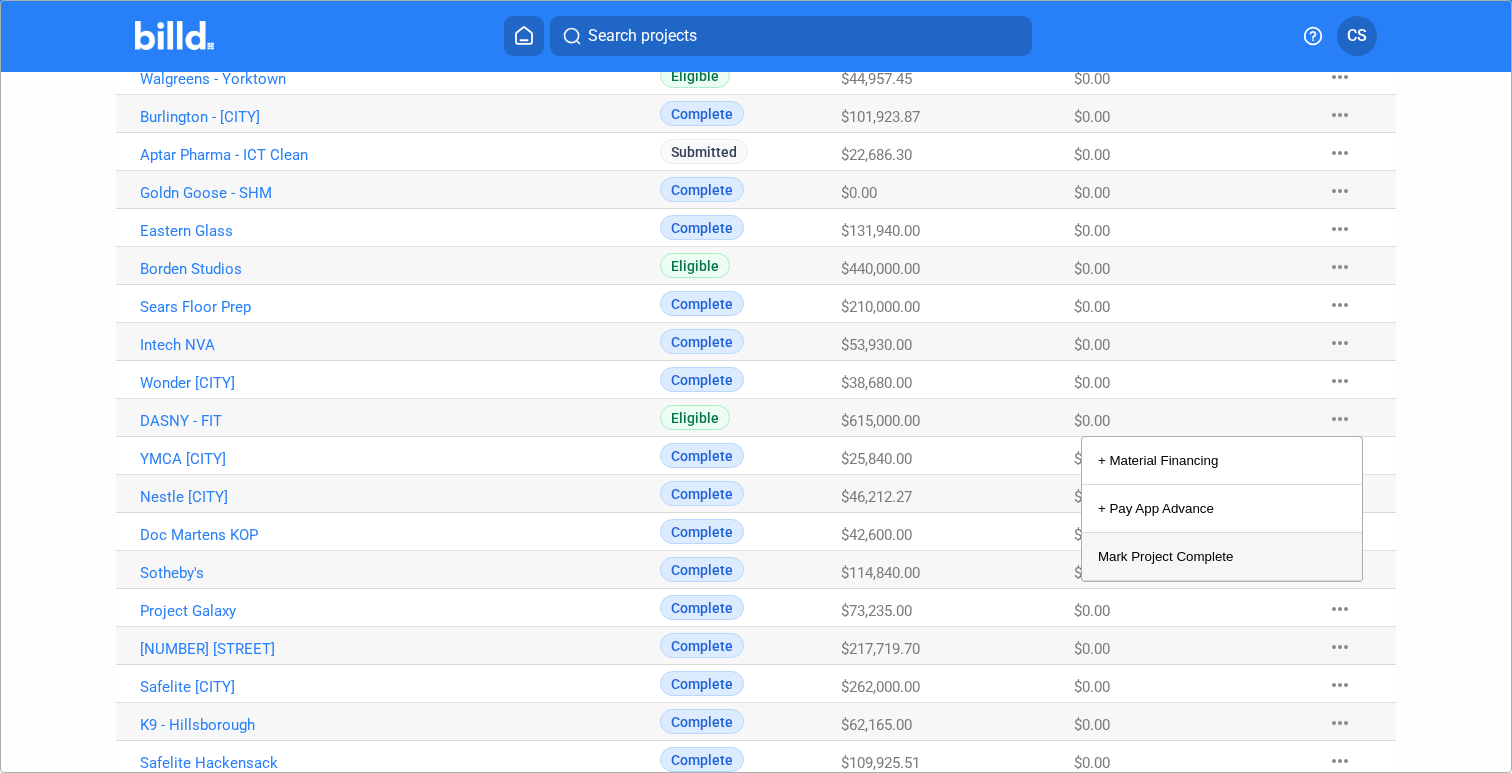 click on "Mark Project Complete" at bounding box center [1222, 557] 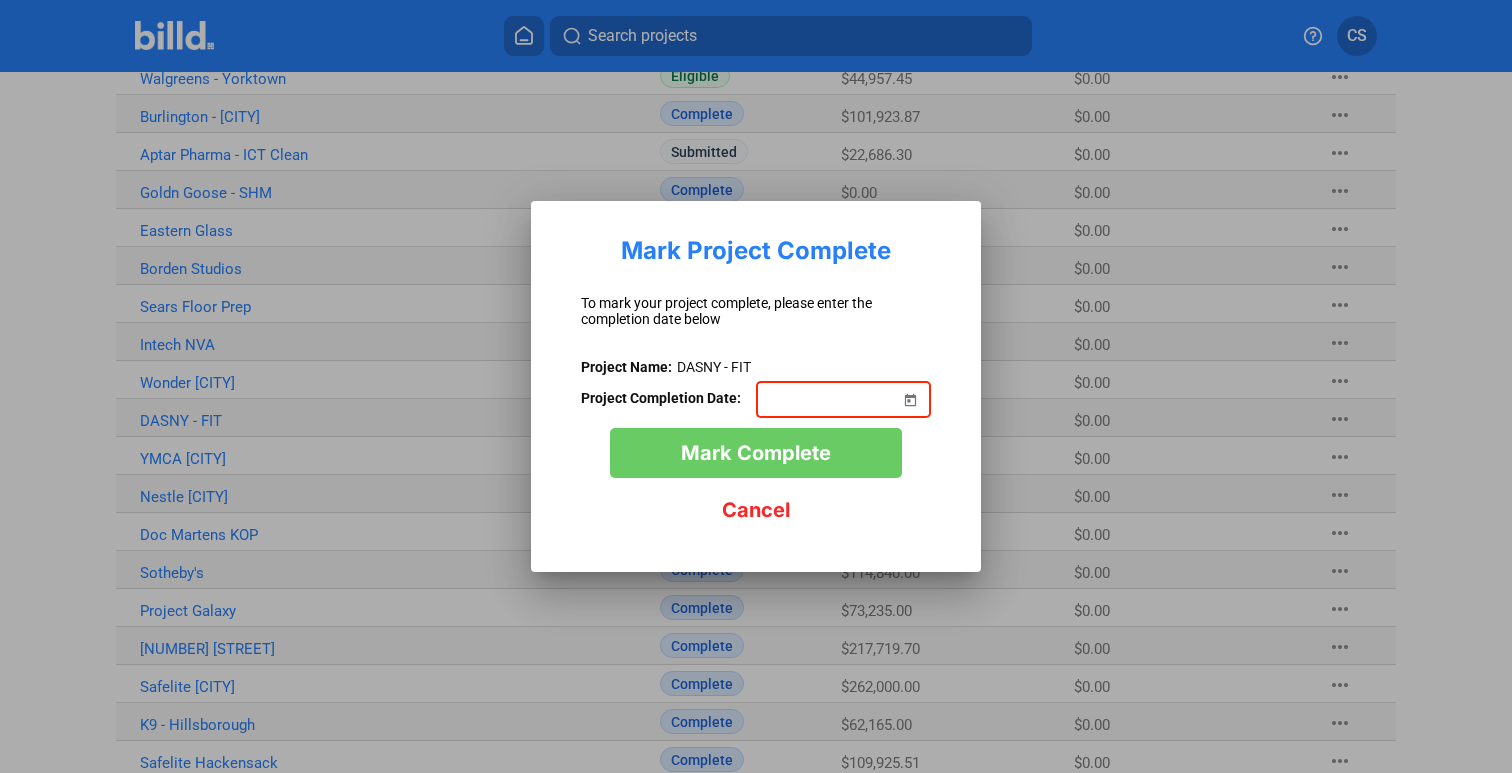 click at bounding box center [910, 388] 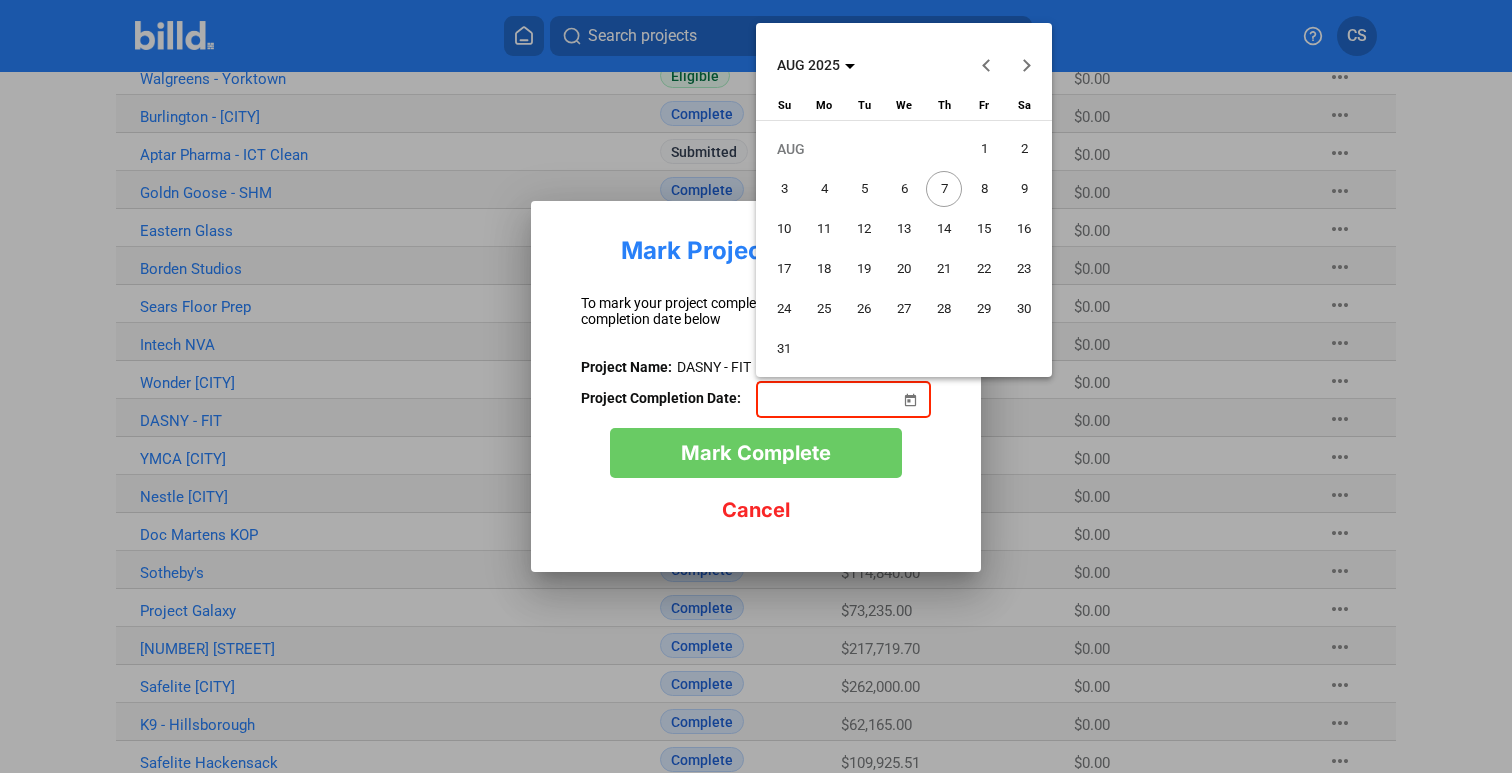 click on "AUG 2025" at bounding box center [808, 65] 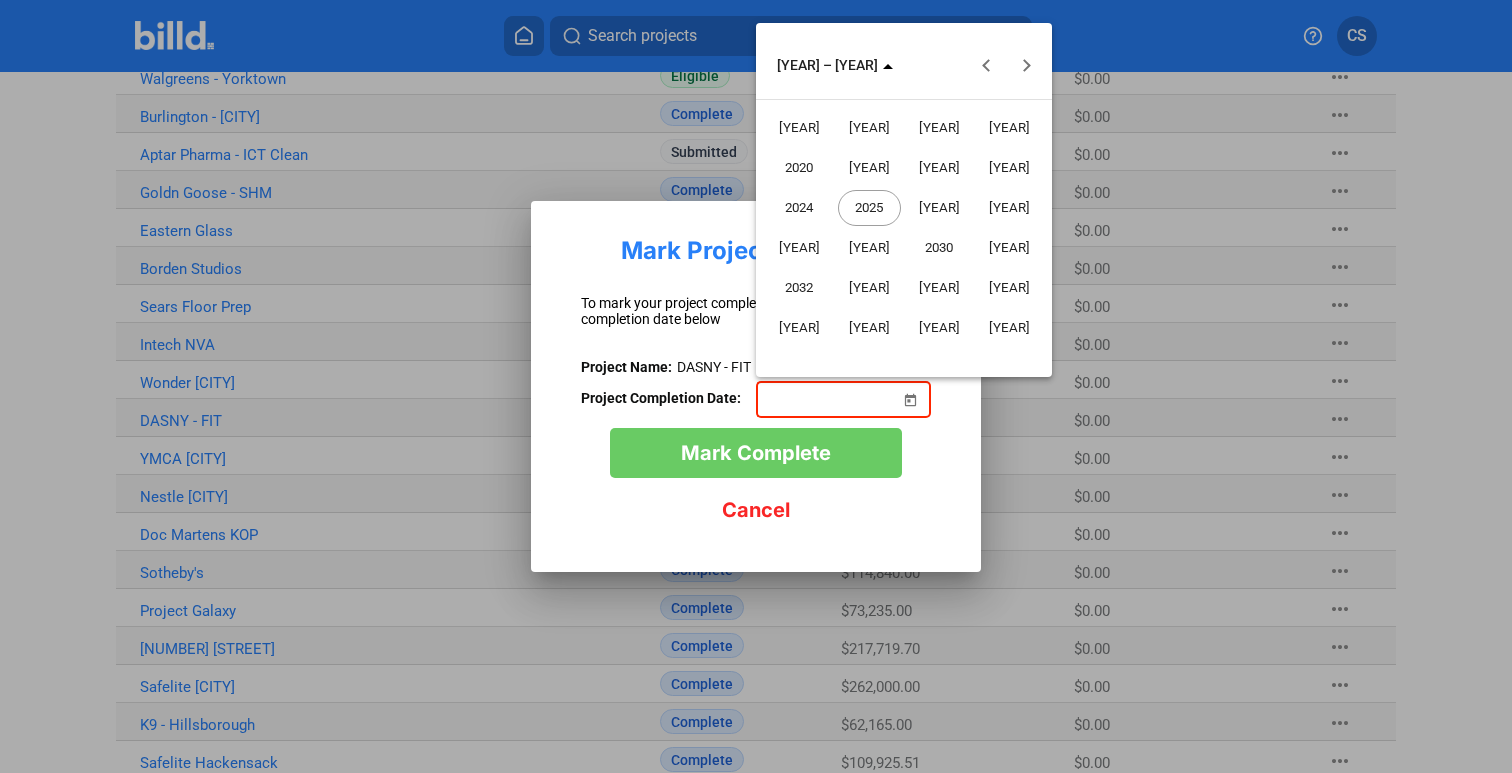 click on "2024" at bounding box center (799, 208) 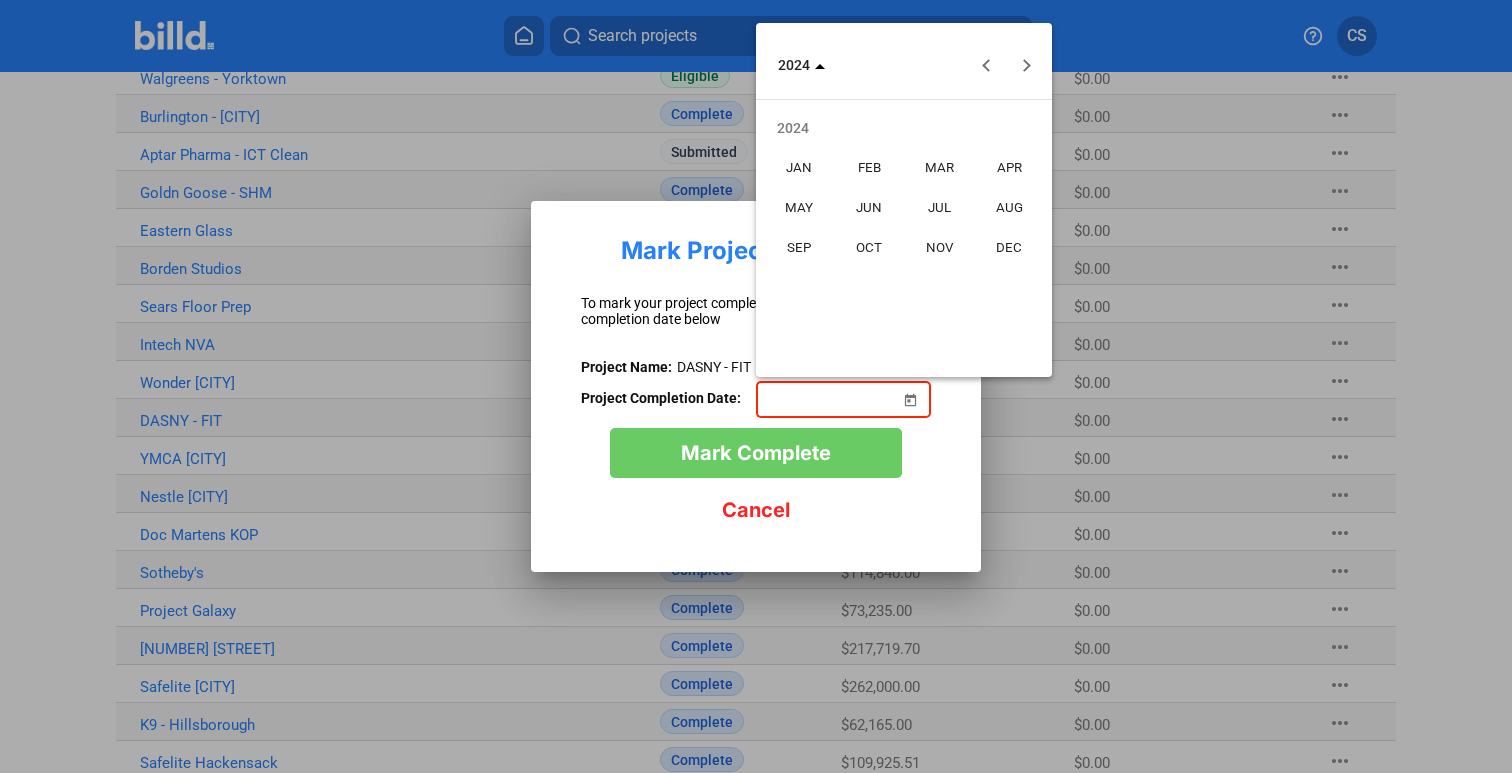 click on "AUG" at bounding box center [1009, 208] 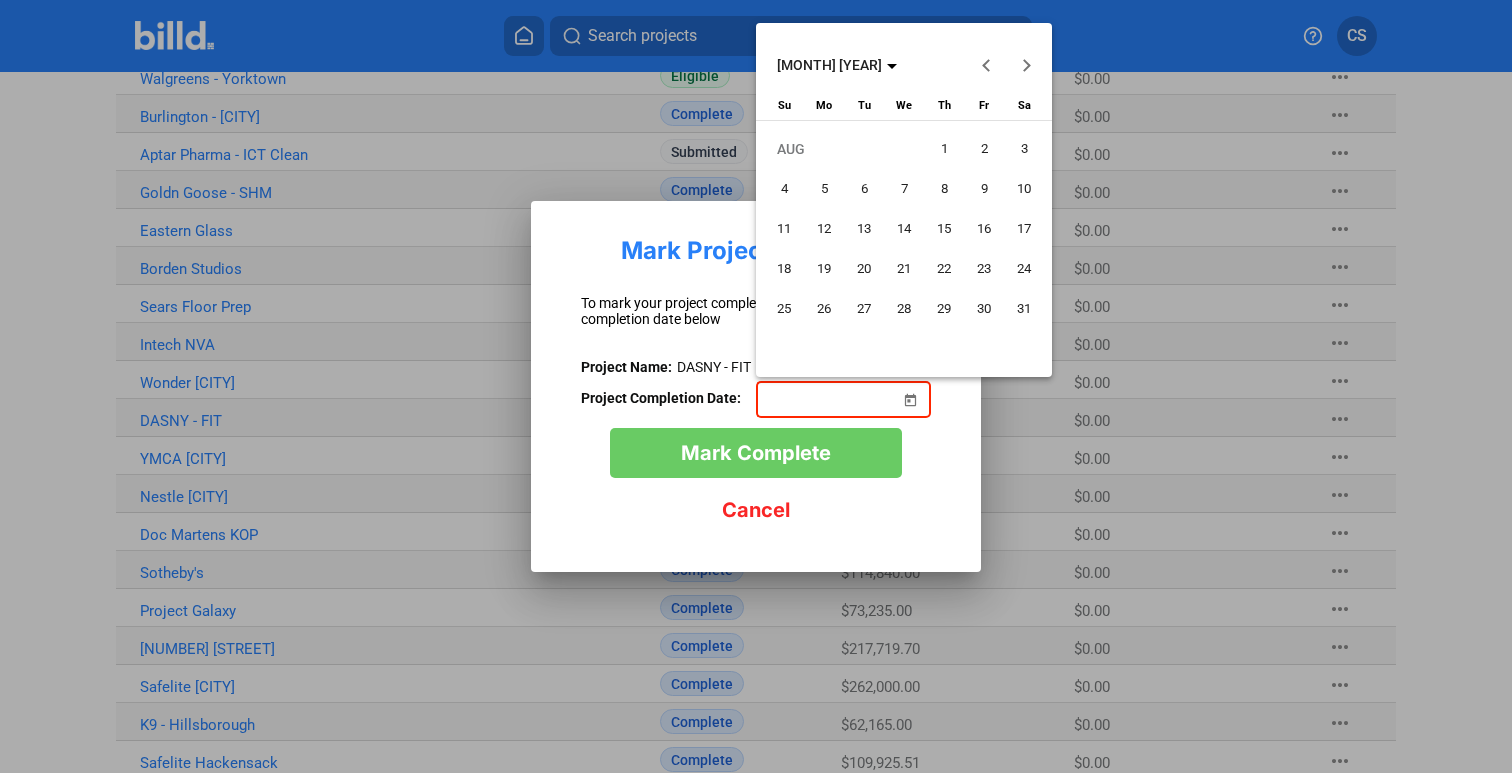 click on "21" at bounding box center [904, 269] 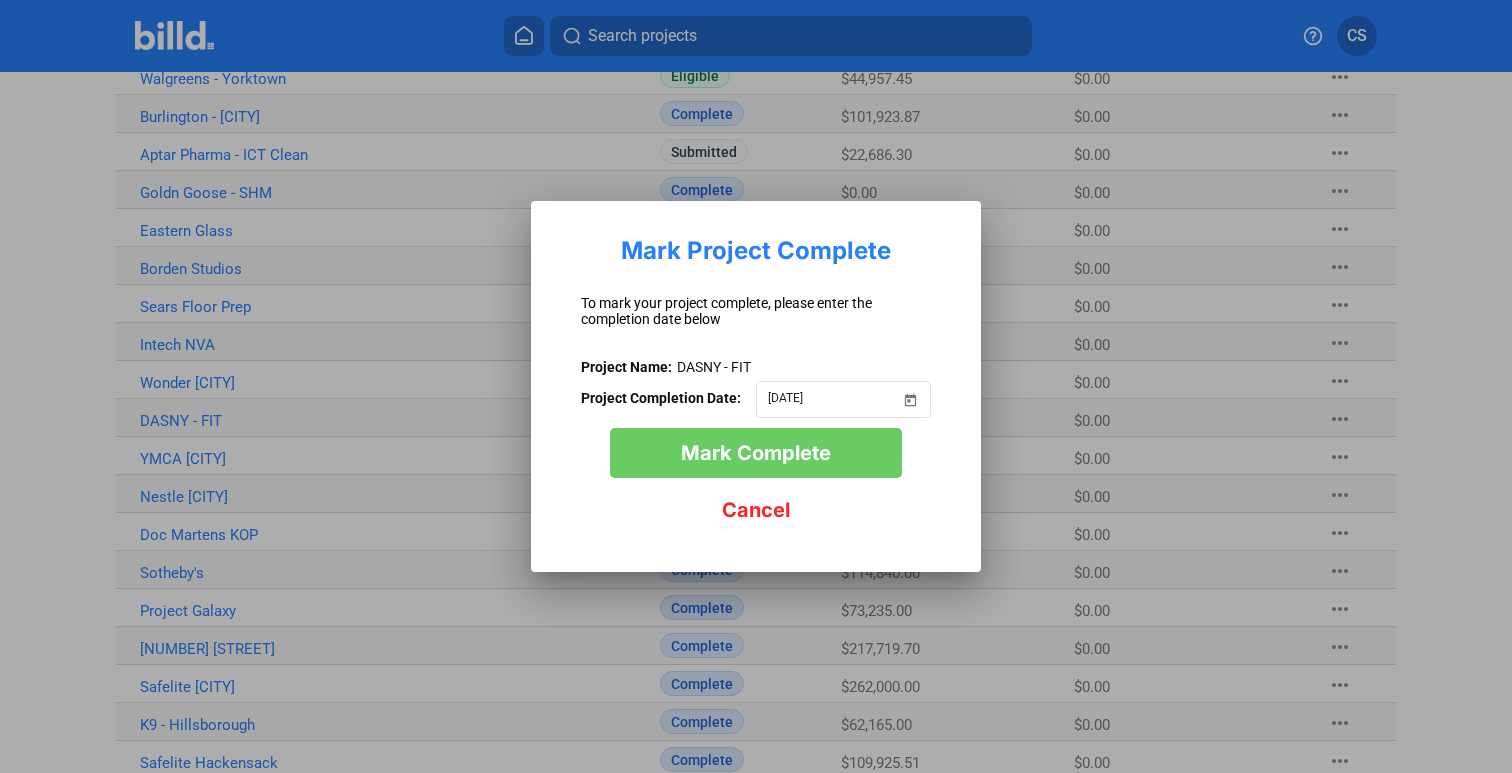 click on "Mark Complete" at bounding box center [756, 453] 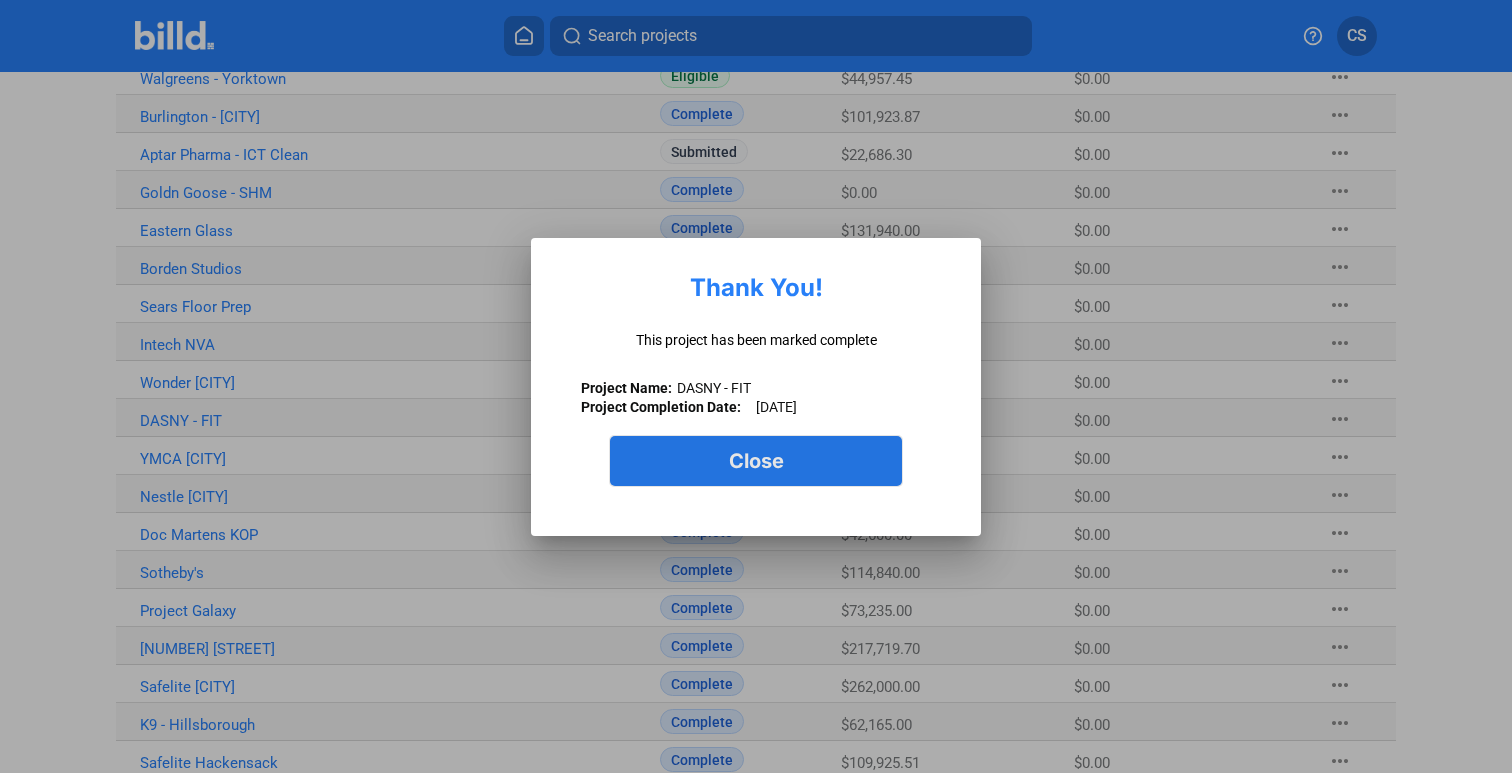 click on "Close" at bounding box center (756, 461) 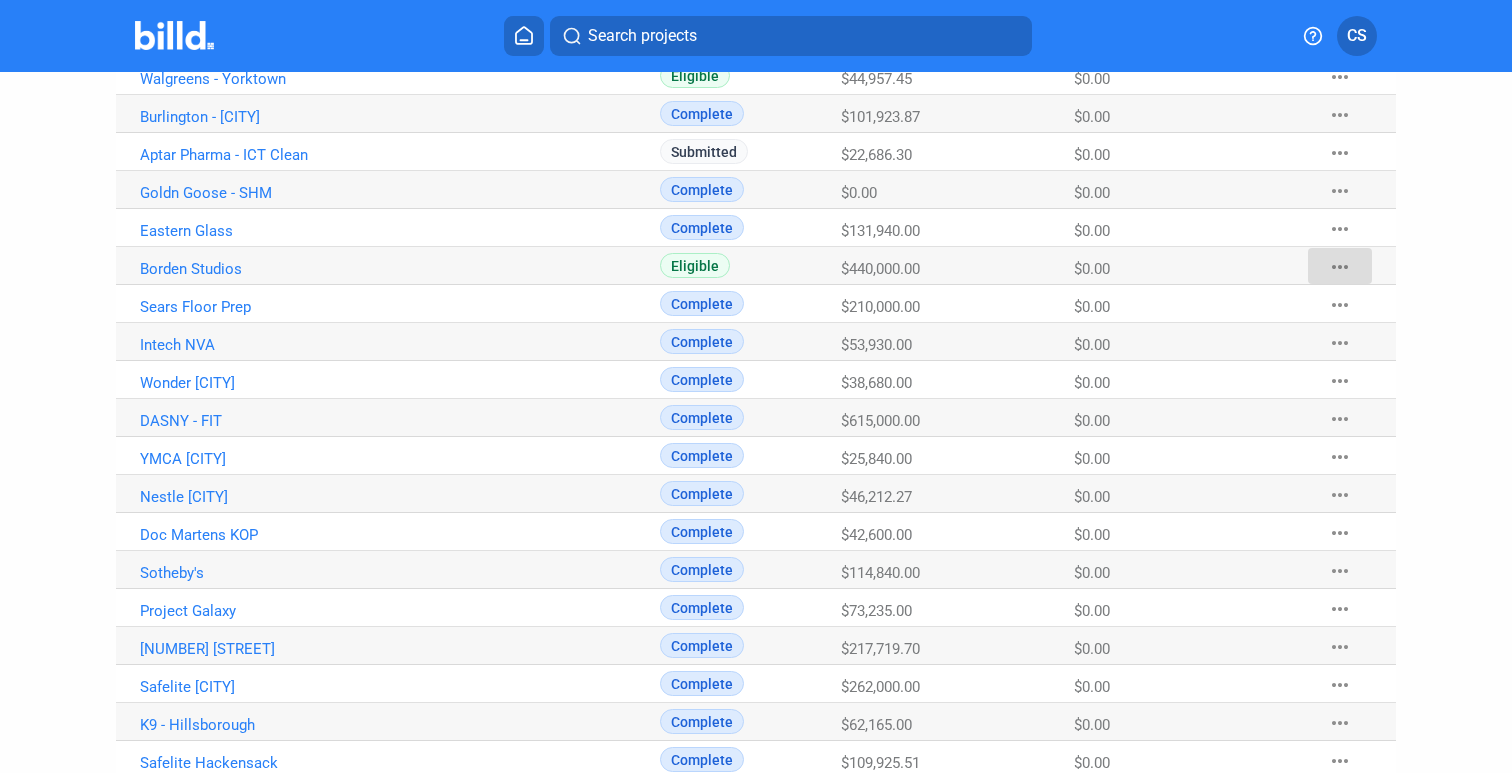 click on "more_horiz" at bounding box center (1340, 267) 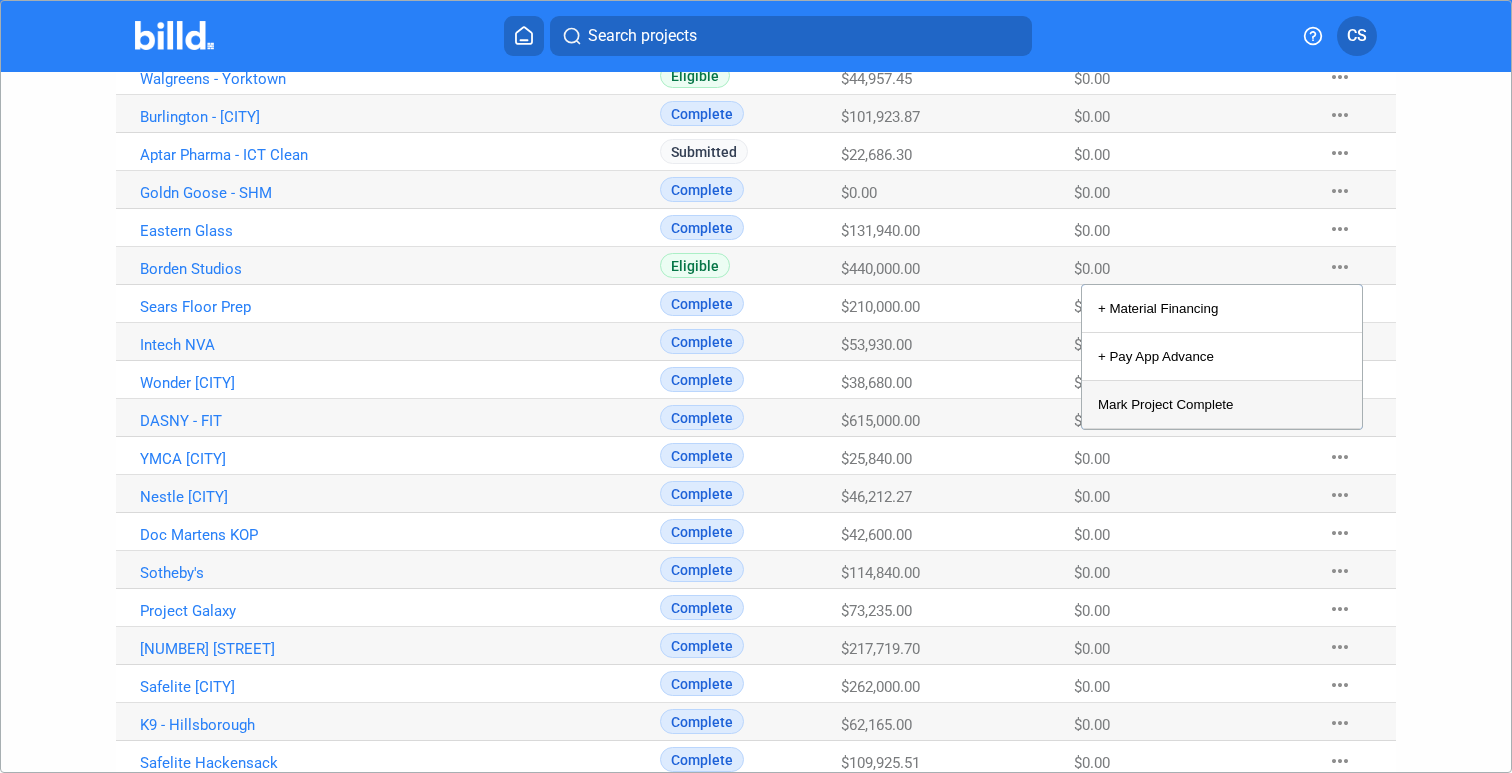 click on "Mark Project Complete" at bounding box center [1222, 405] 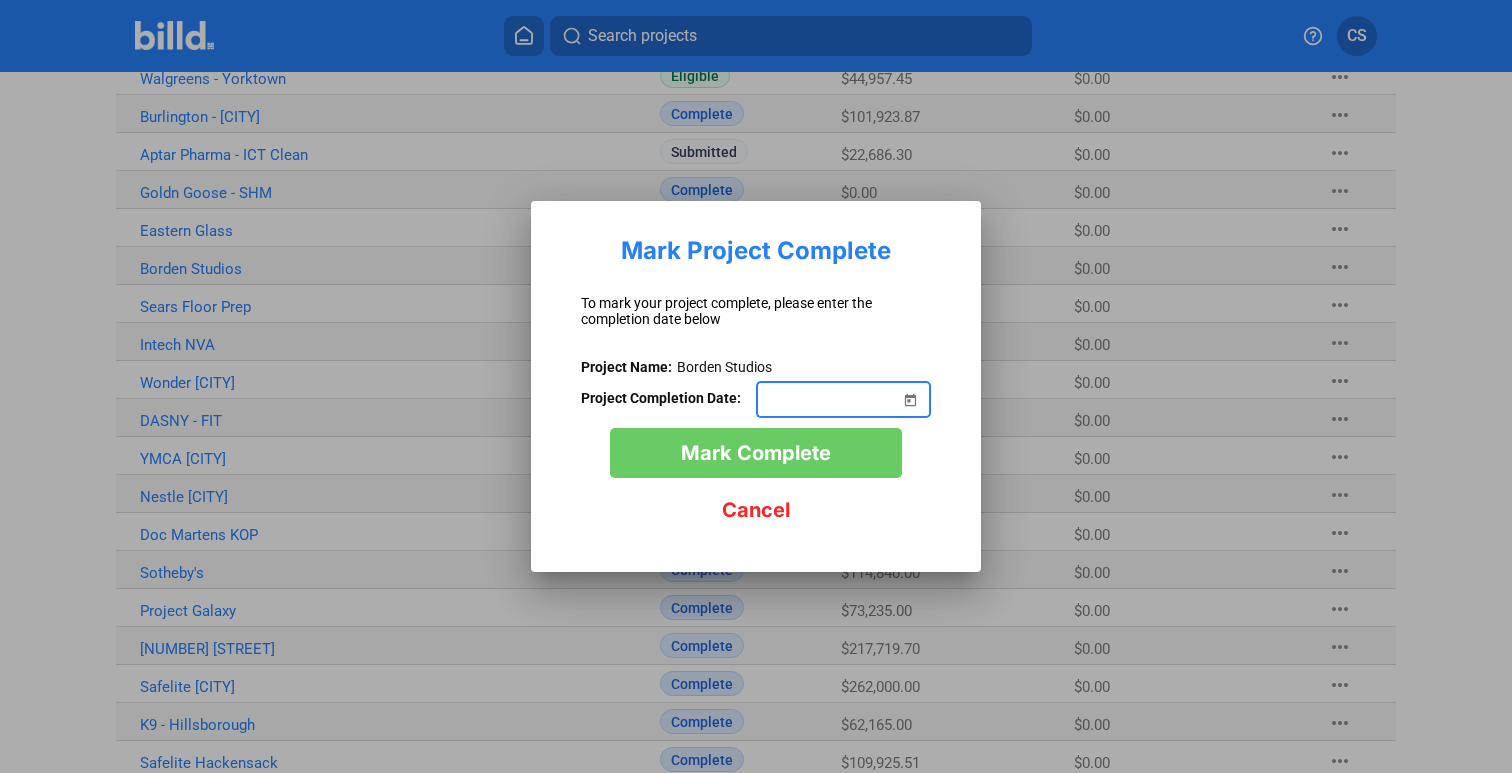 click at bounding box center (910, 388) 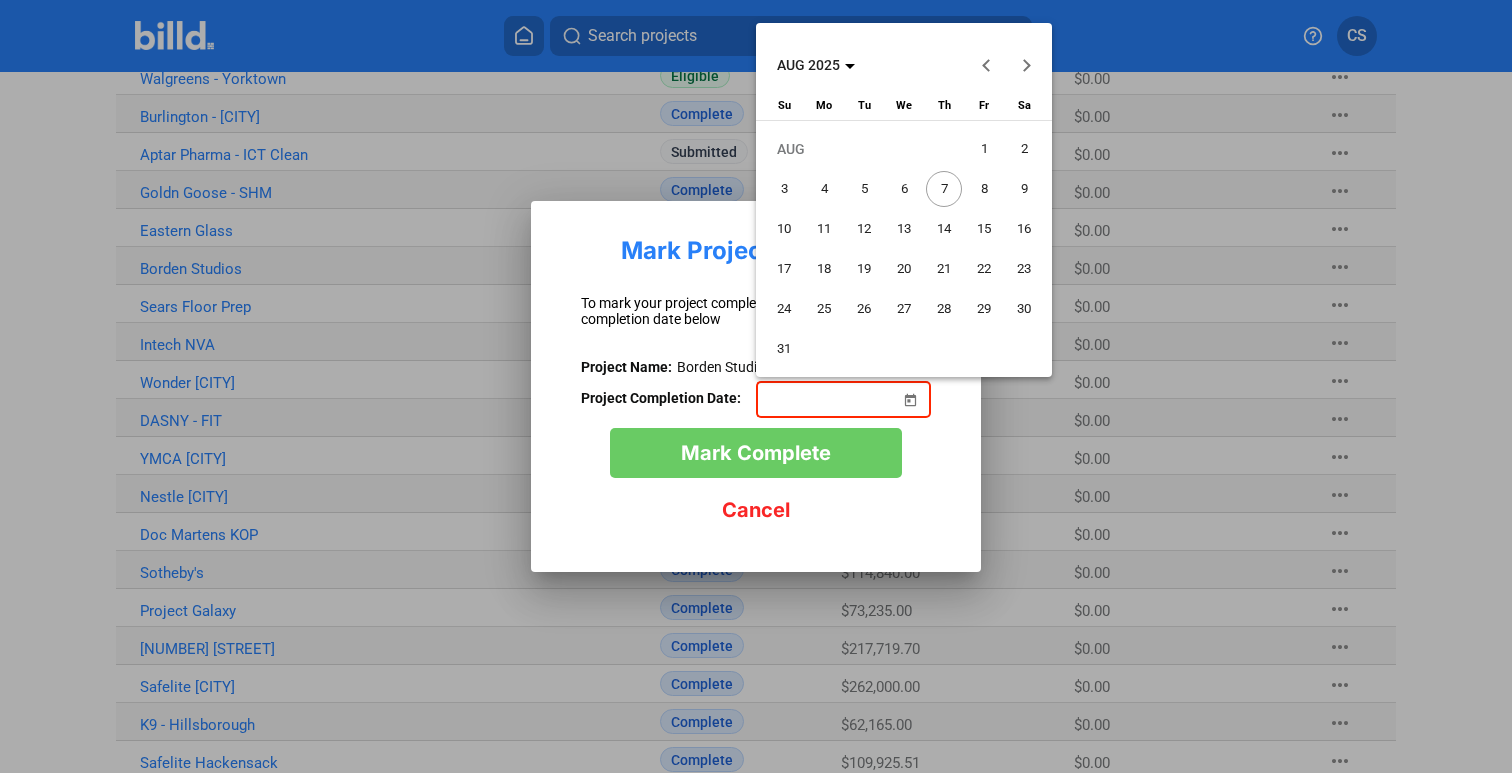 click at bounding box center (816, 65) 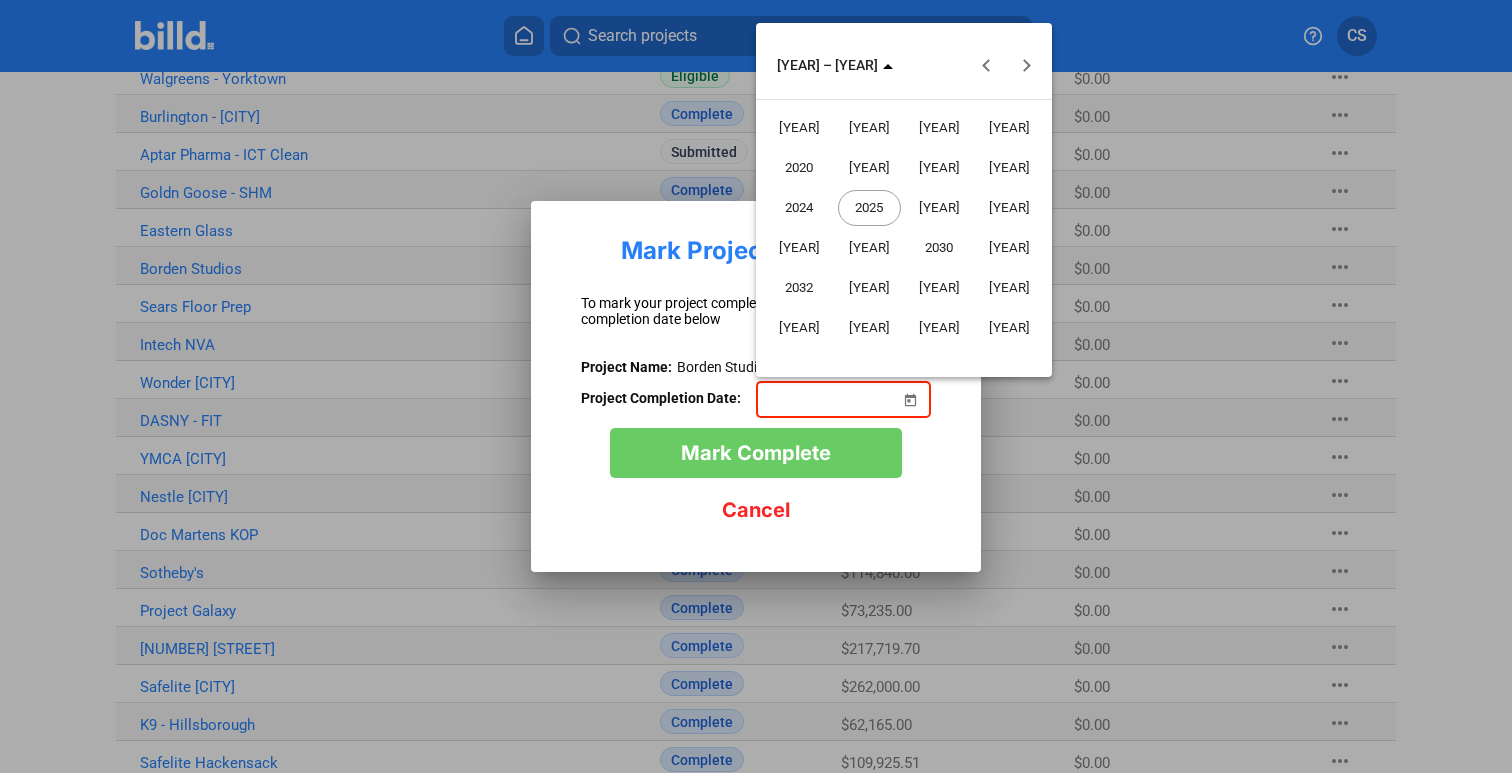 click on "2025" at bounding box center [869, 208] 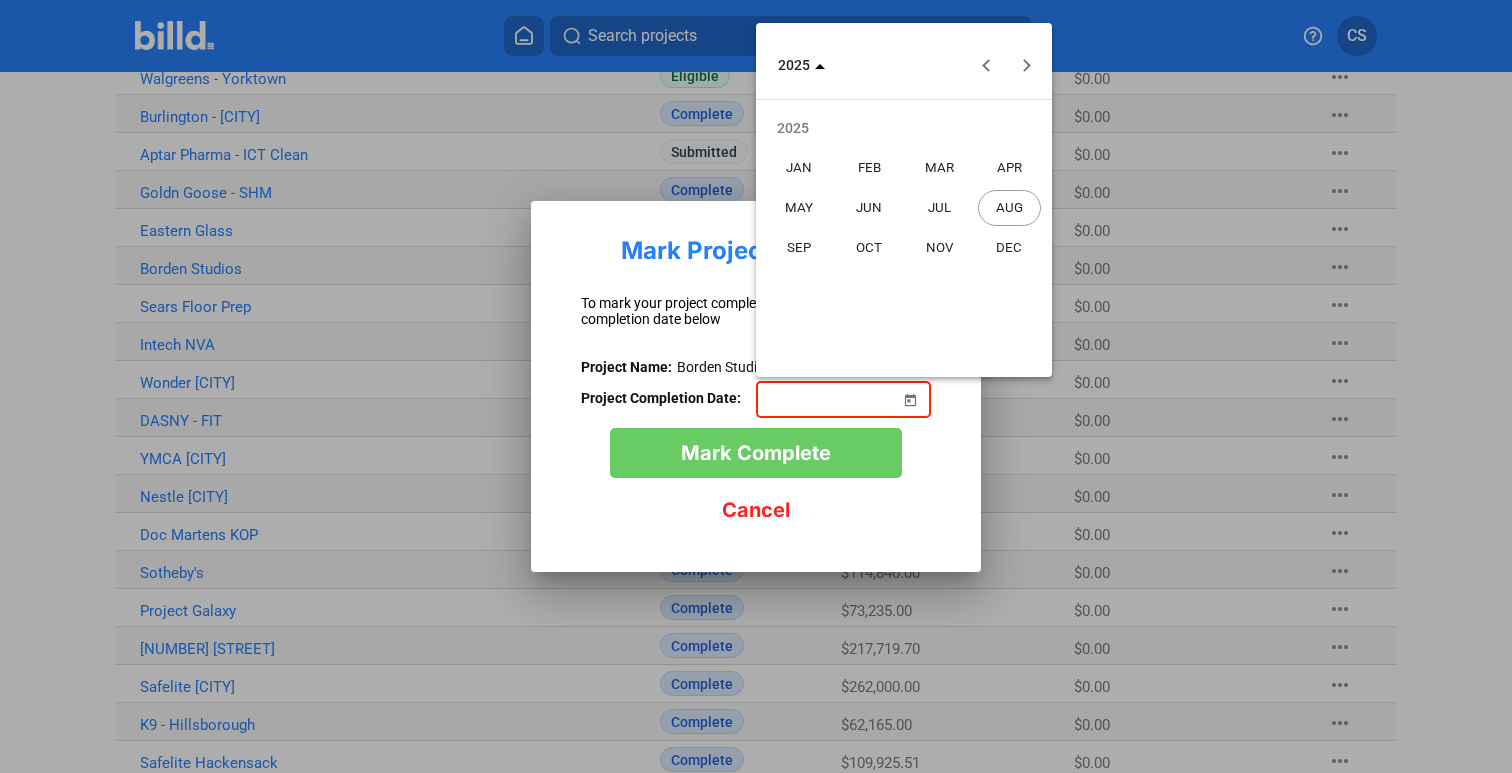 click on "JUL" at bounding box center [939, 208] 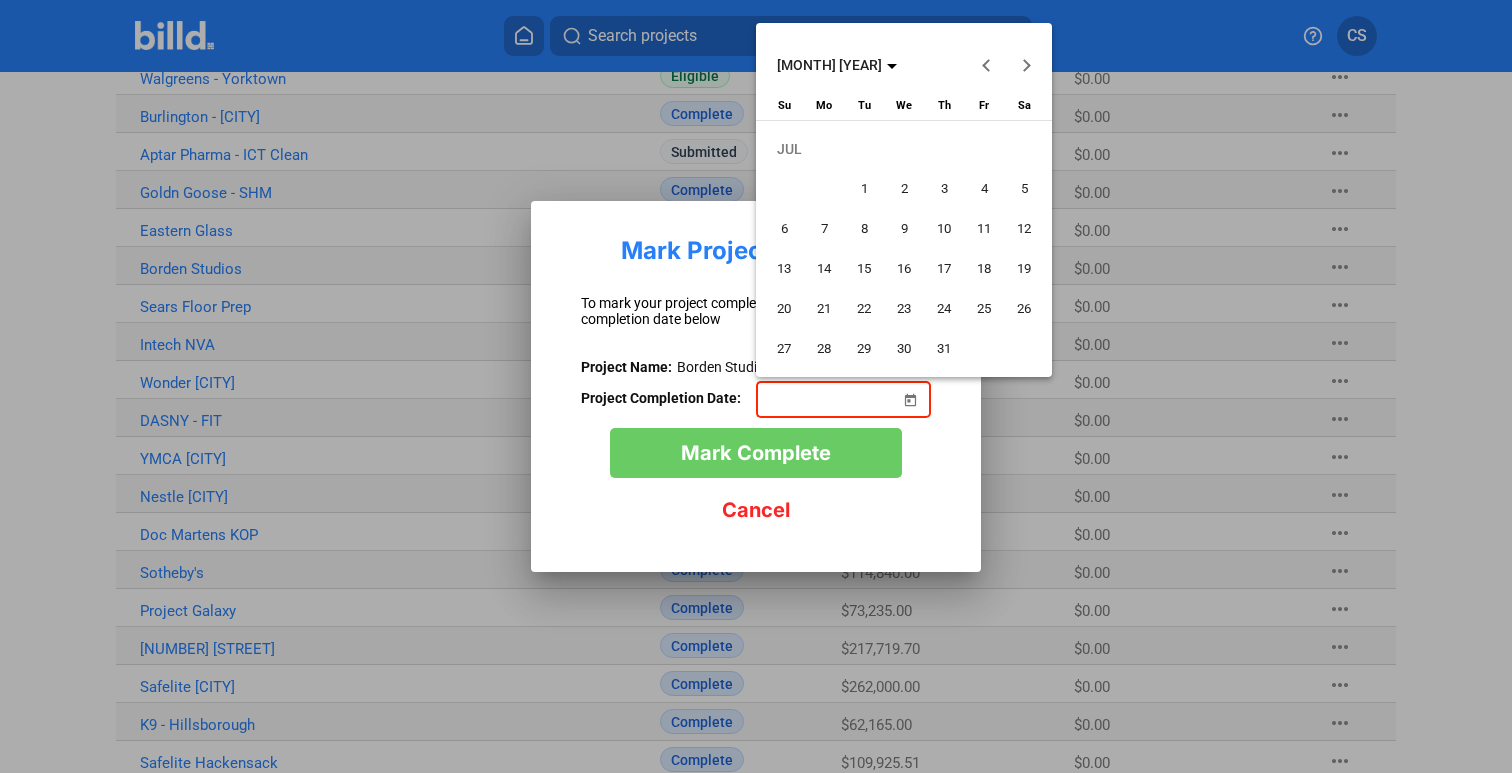 click on "22" at bounding box center (864, 309) 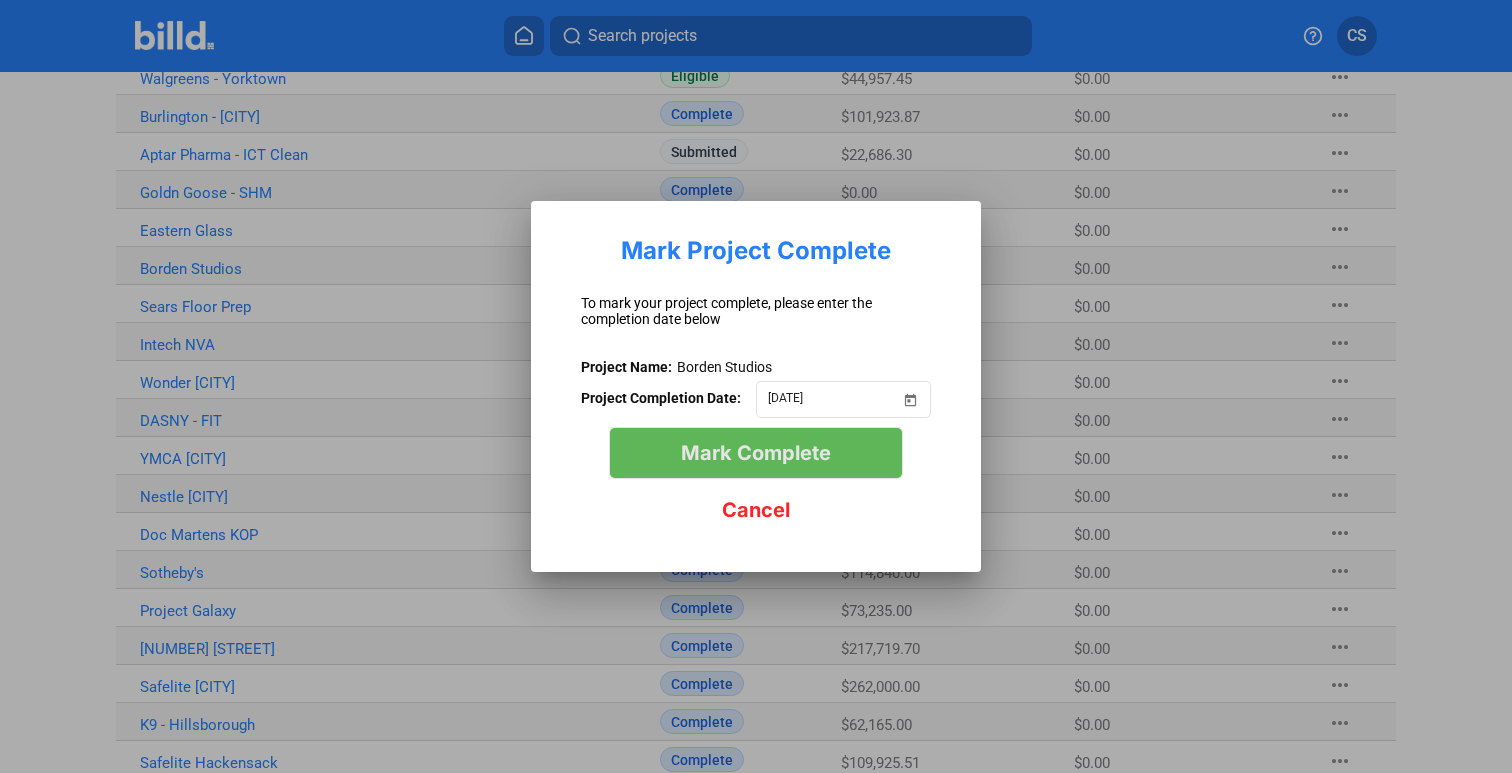 click on "Mark Complete" at bounding box center (756, 453) 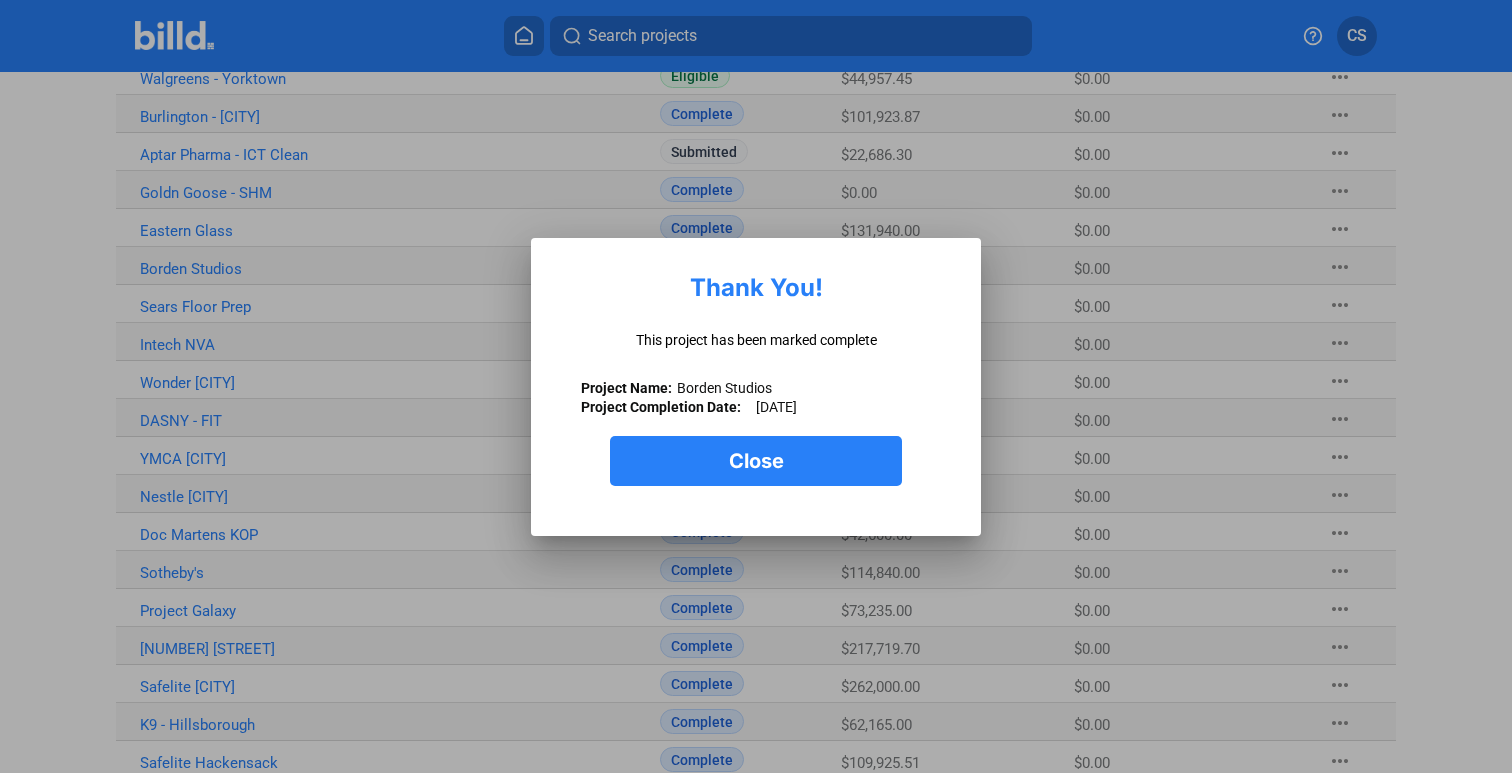 click on "Close" at bounding box center (756, 461) 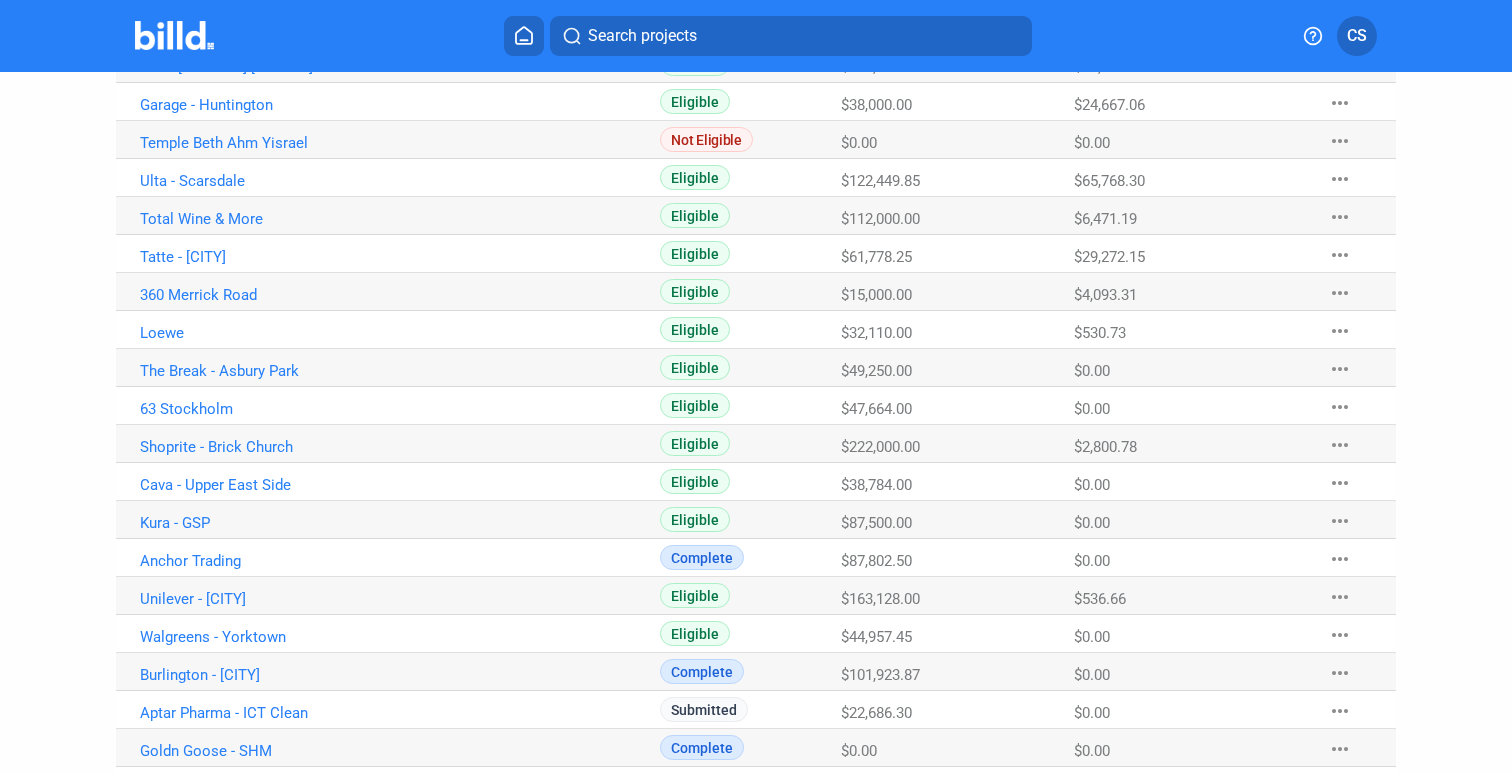 scroll, scrollTop: 288, scrollLeft: 0, axis: vertical 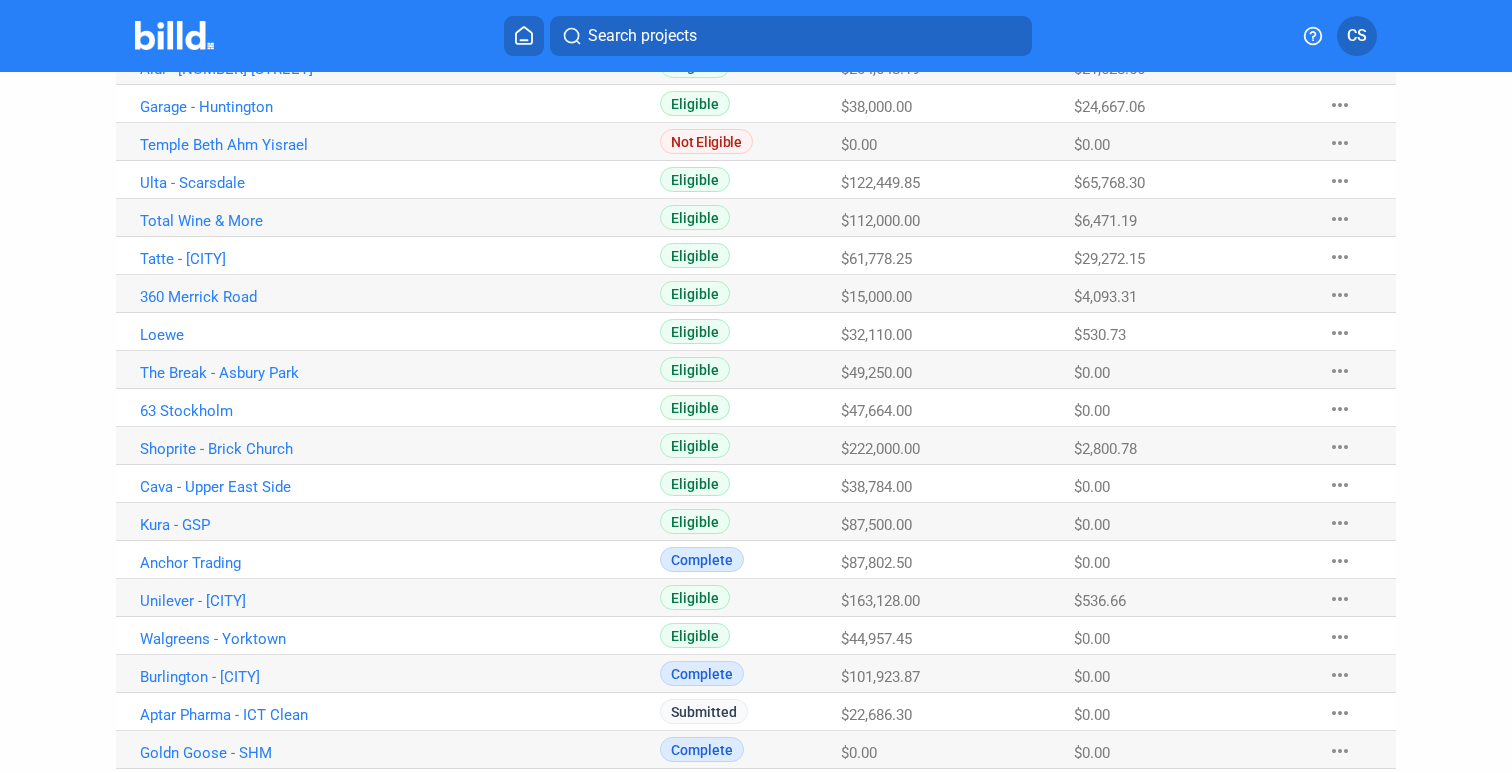 click on "more_horiz" at bounding box center (1340, 523) 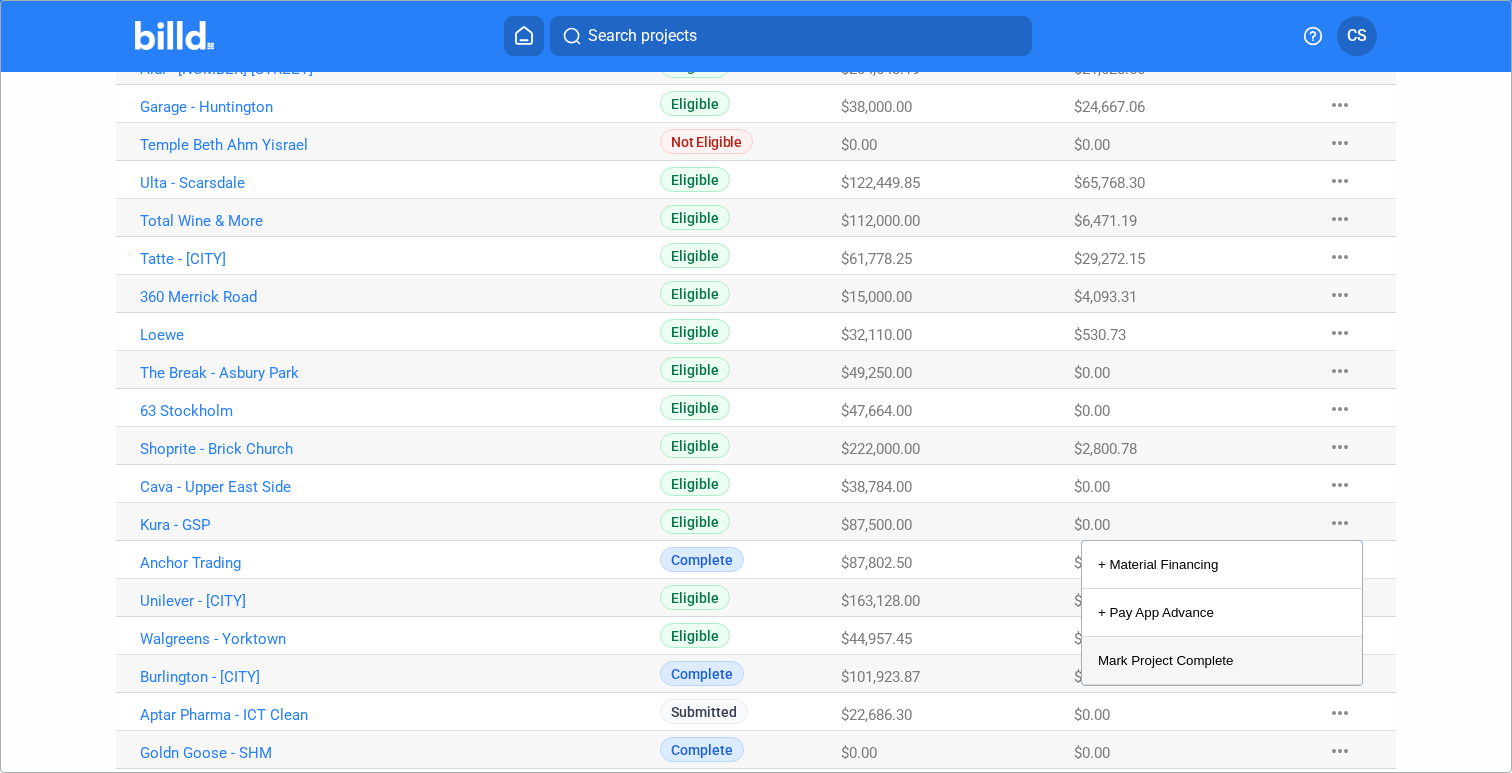 click on "Mark Project Complete" at bounding box center [1222, 661] 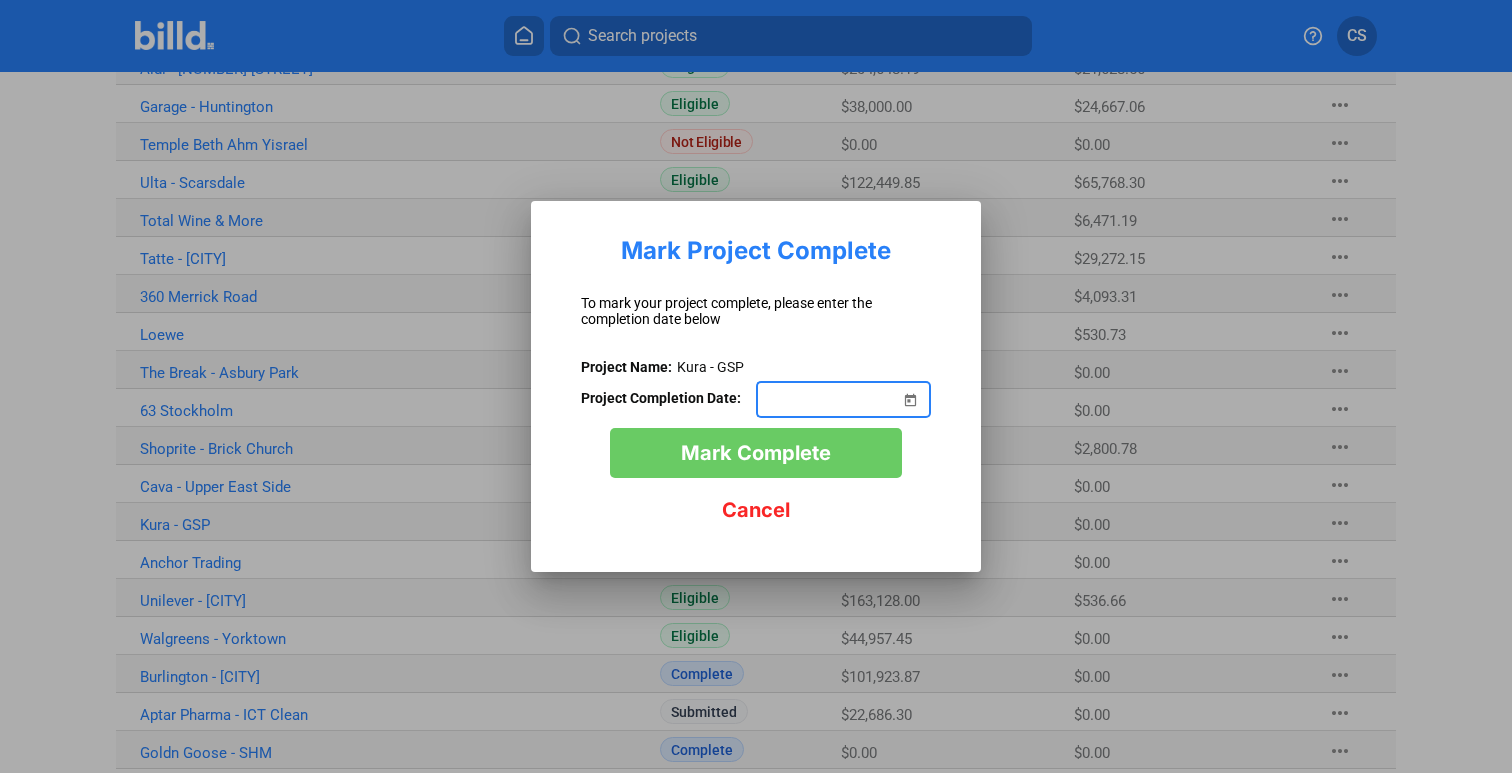 click at bounding box center (910, 388) 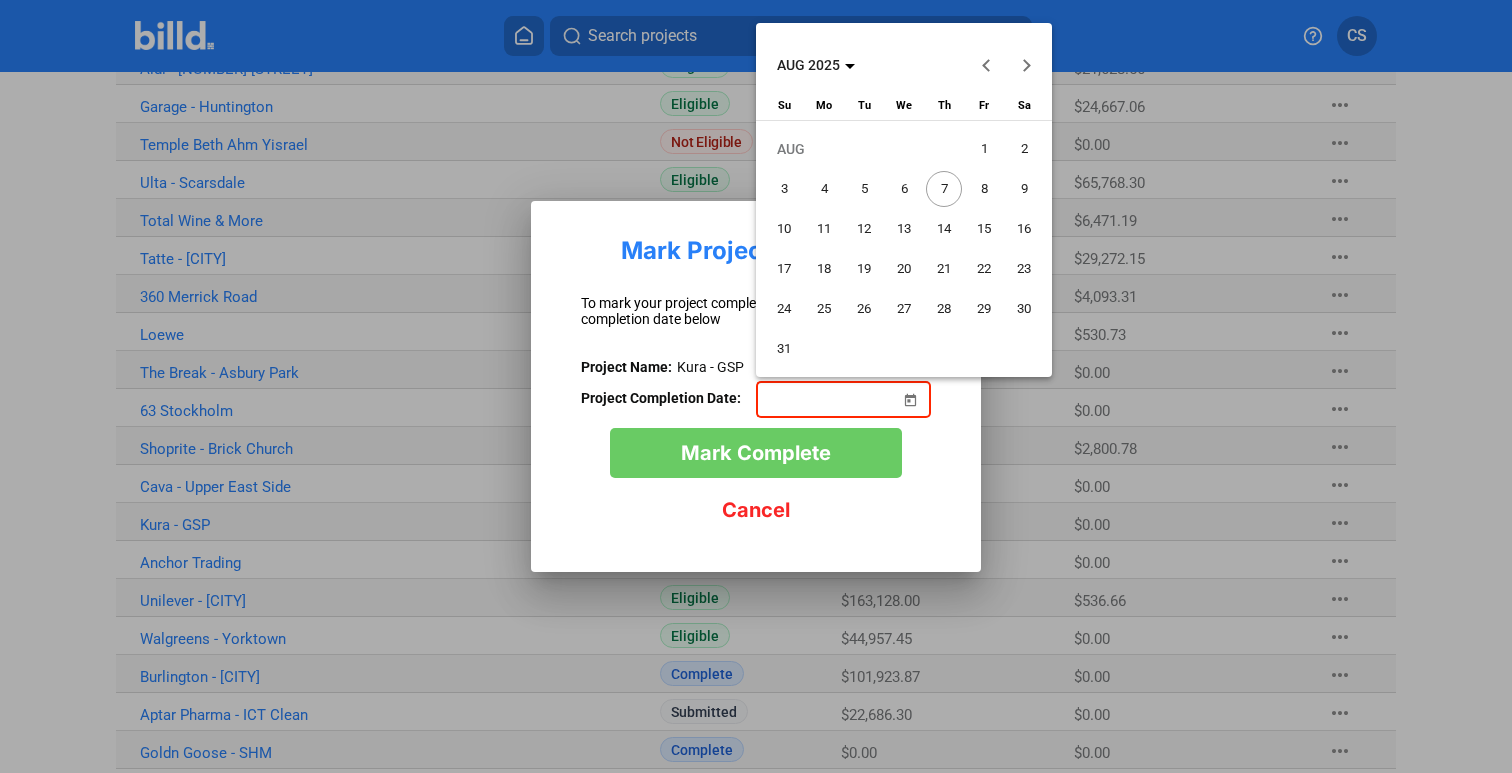 click on "AUG 2025" at bounding box center [808, 65] 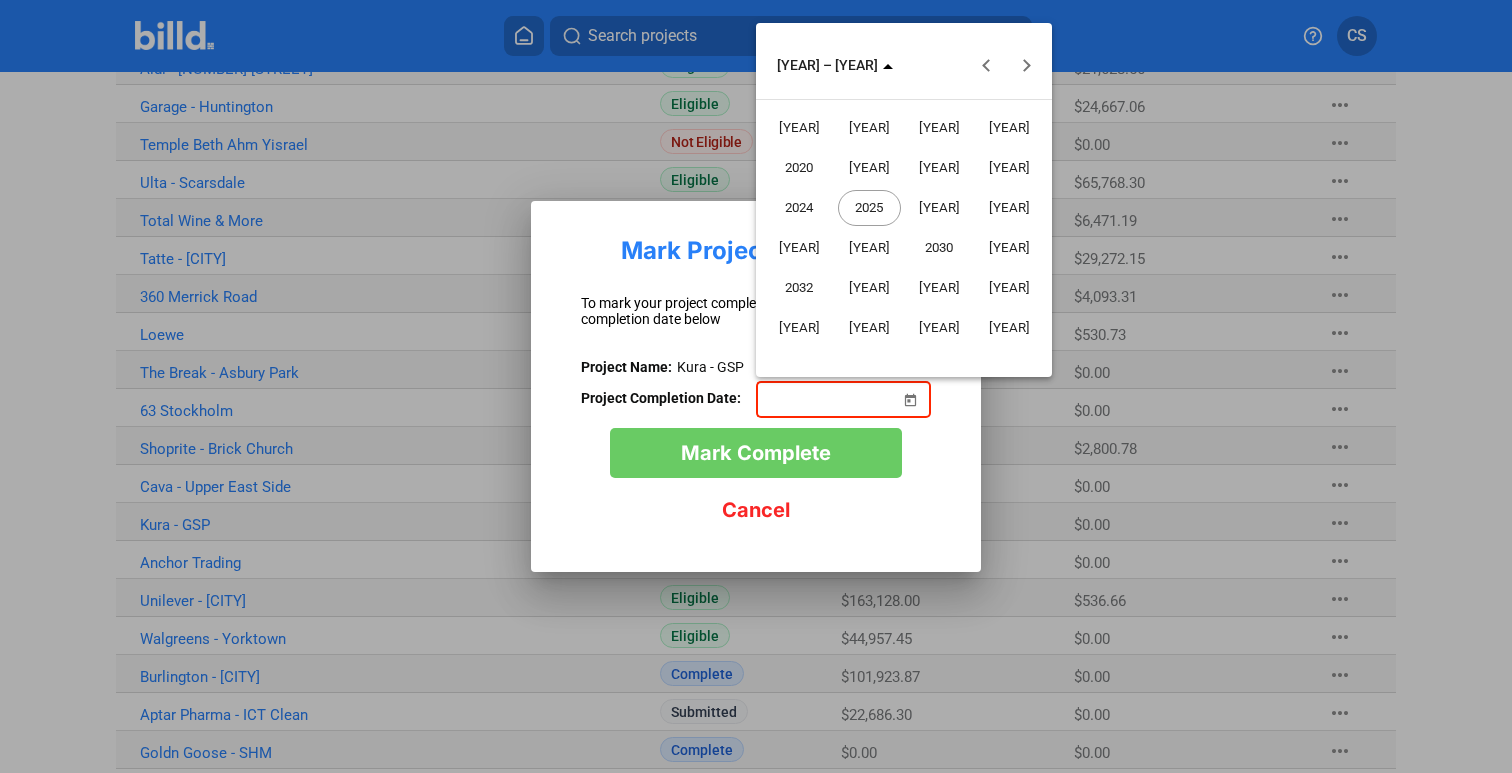click on "2024" at bounding box center [799, 208] 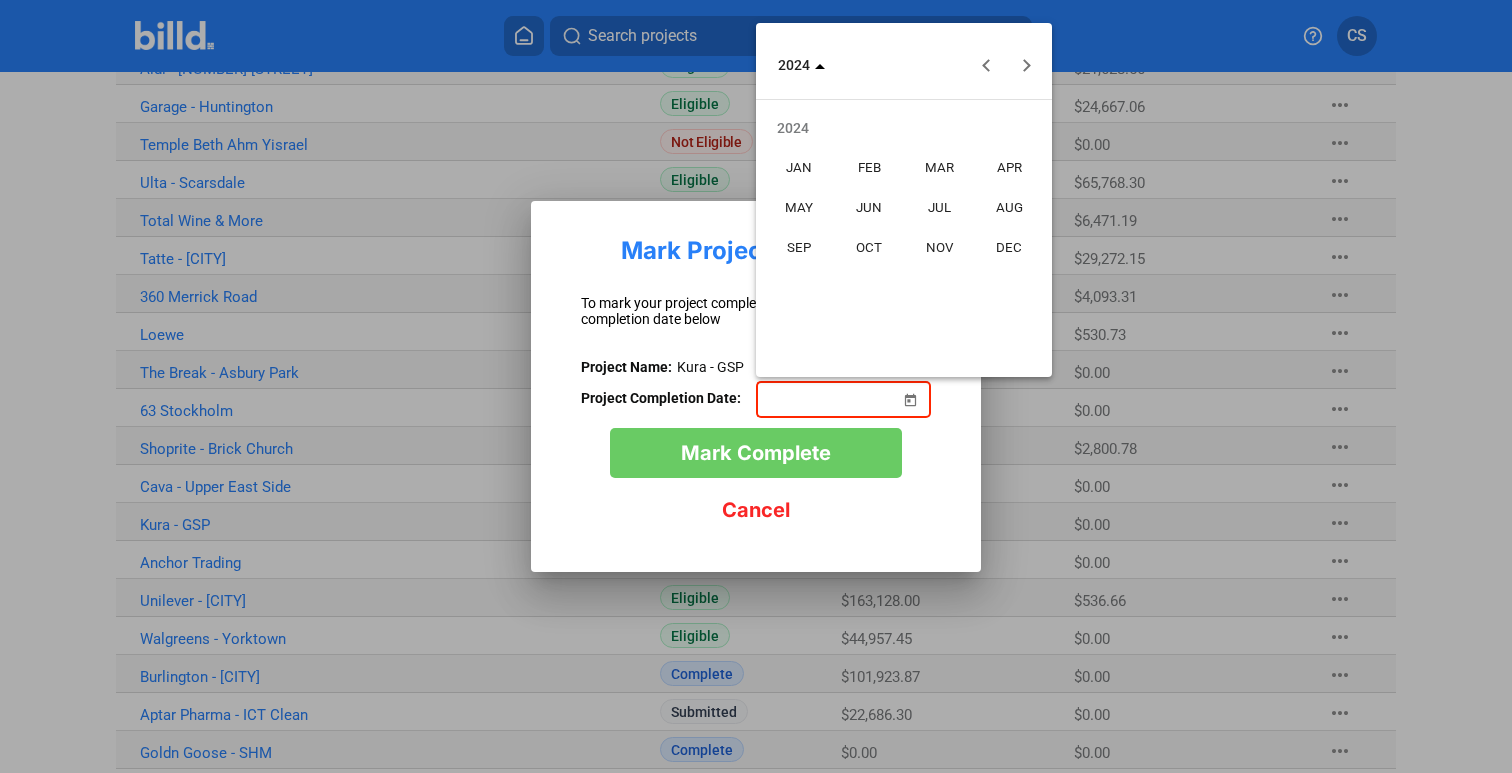 click on "NOV" at bounding box center (939, 248) 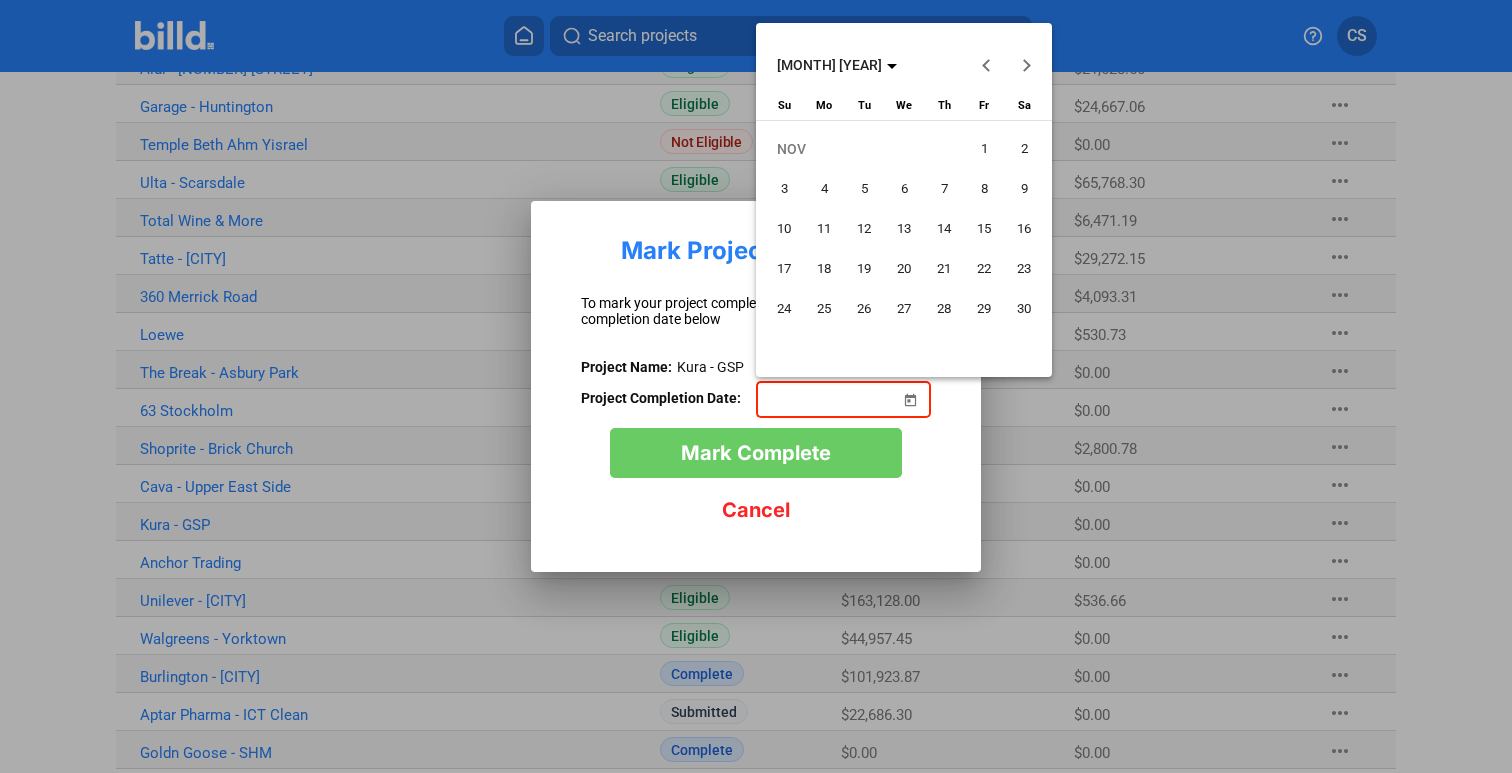 click on "28" at bounding box center [944, 309] 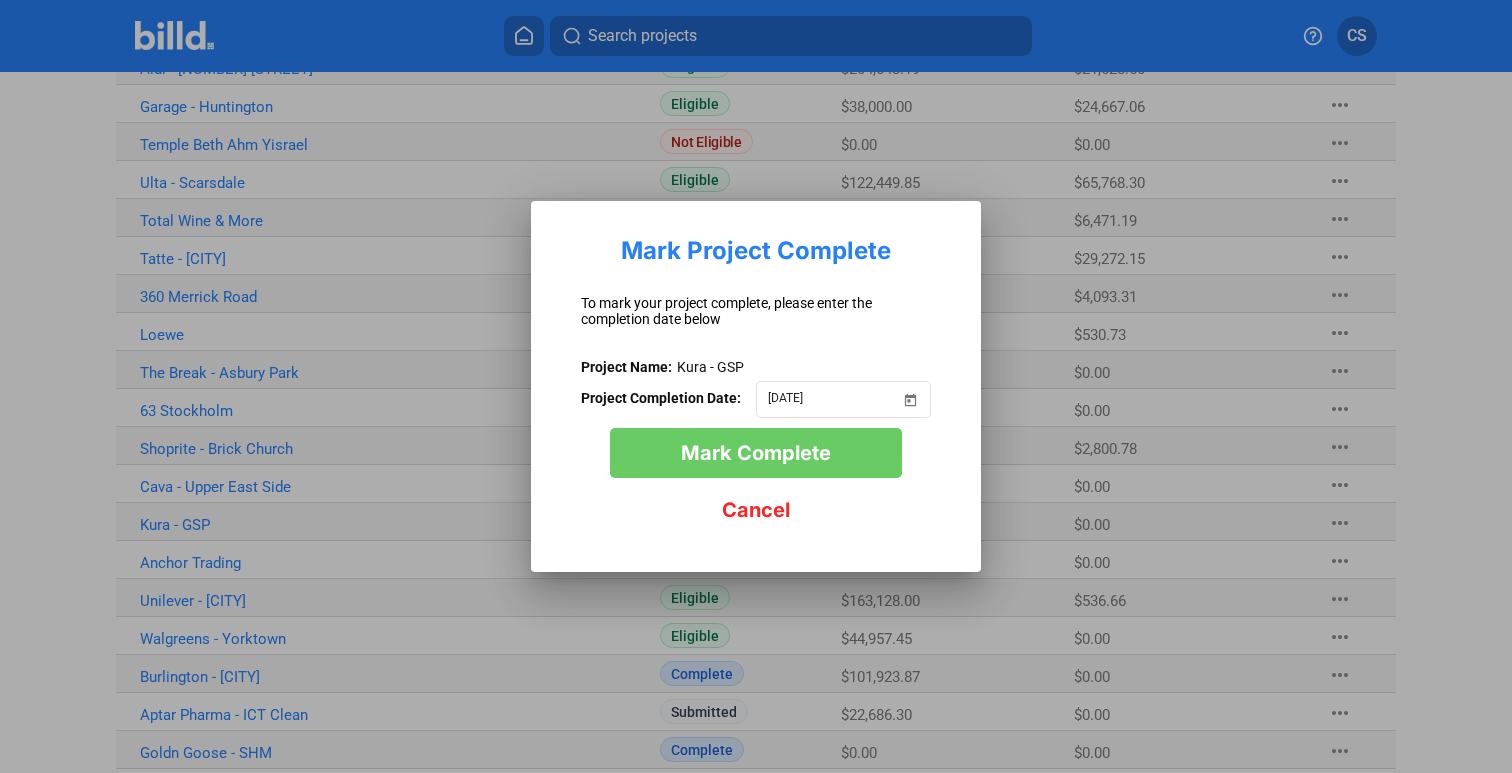 click on "Mark Complete" at bounding box center [756, 453] 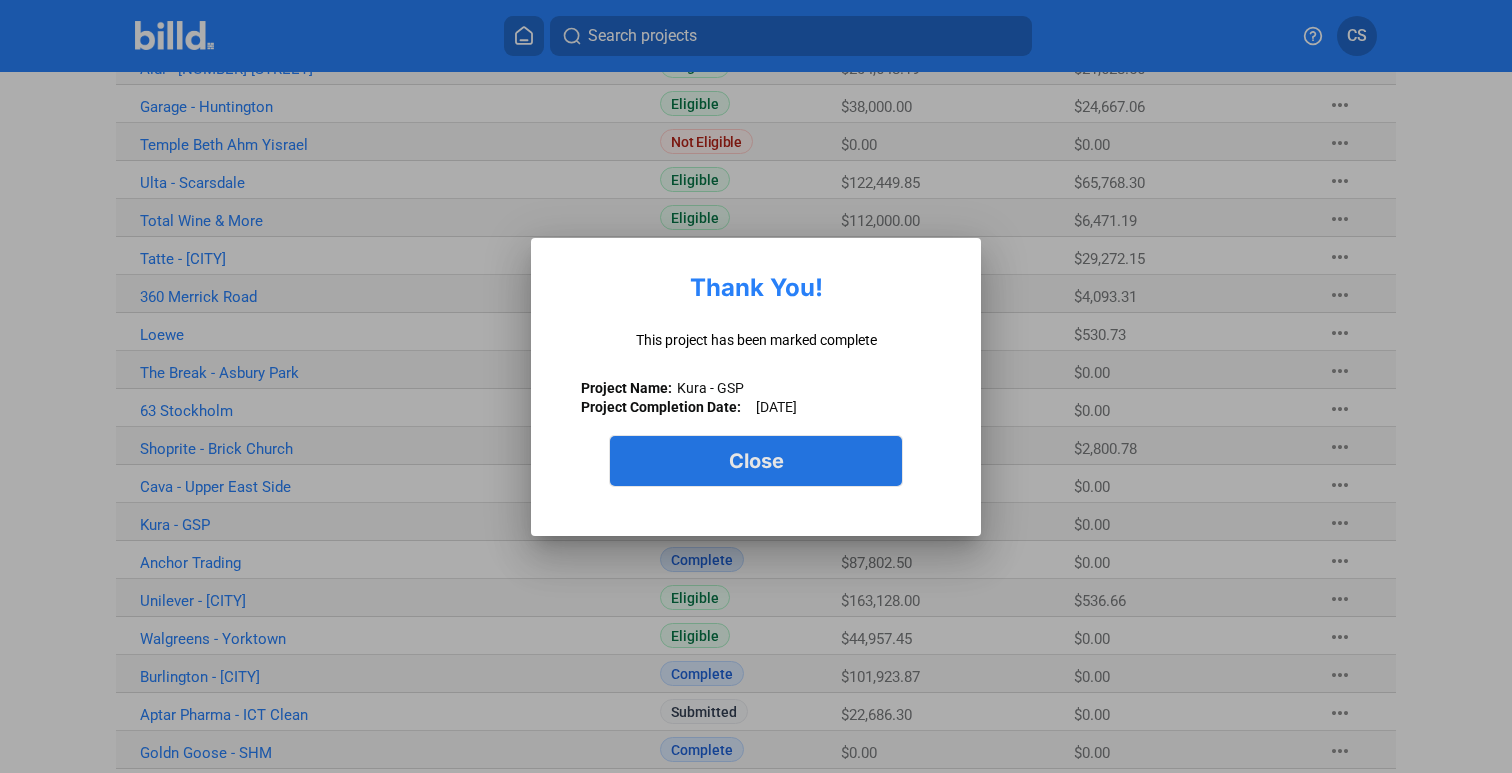 click on "Close" at bounding box center [756, 461] 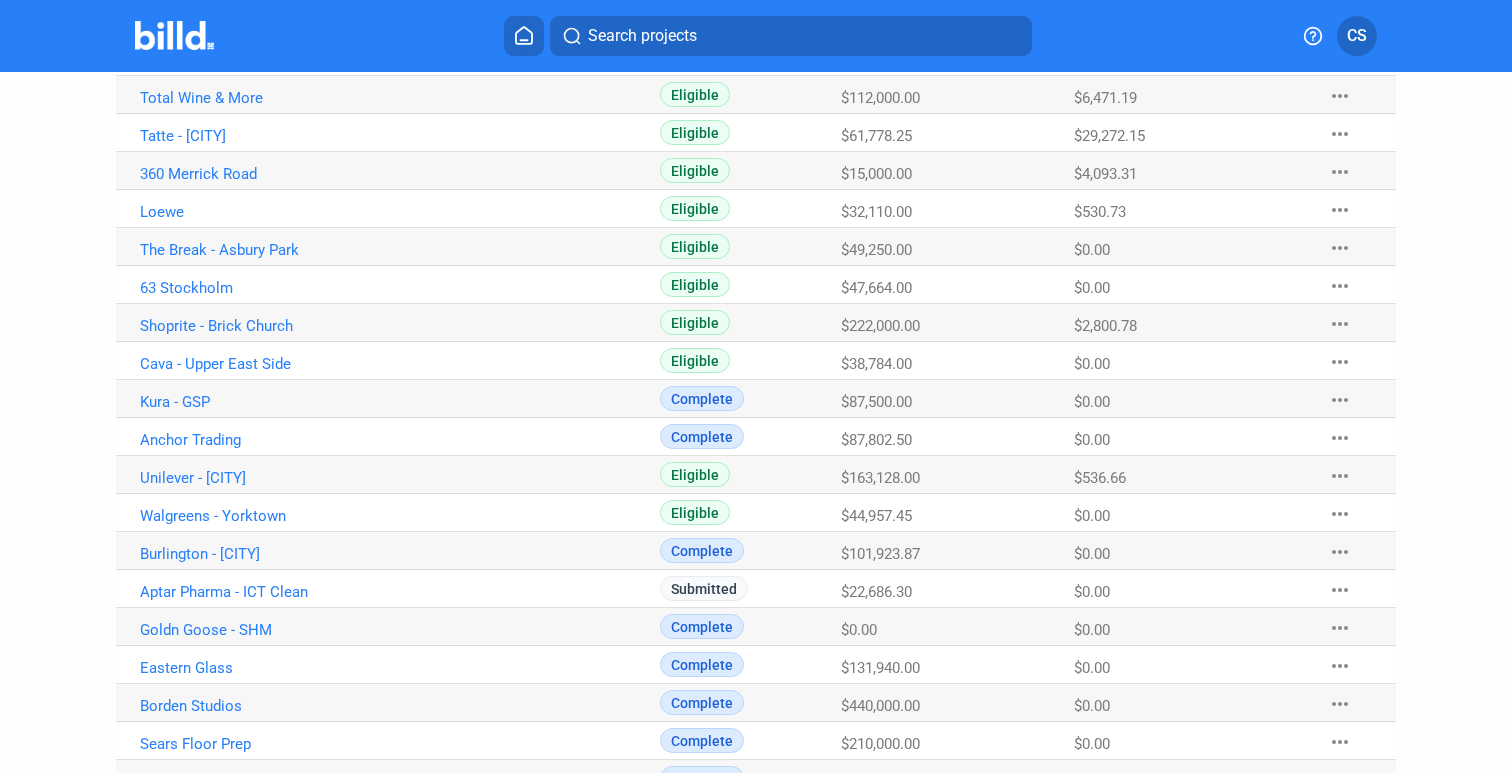scroll, scrollTop: 400, scrollLeft: 0, axis: vertical 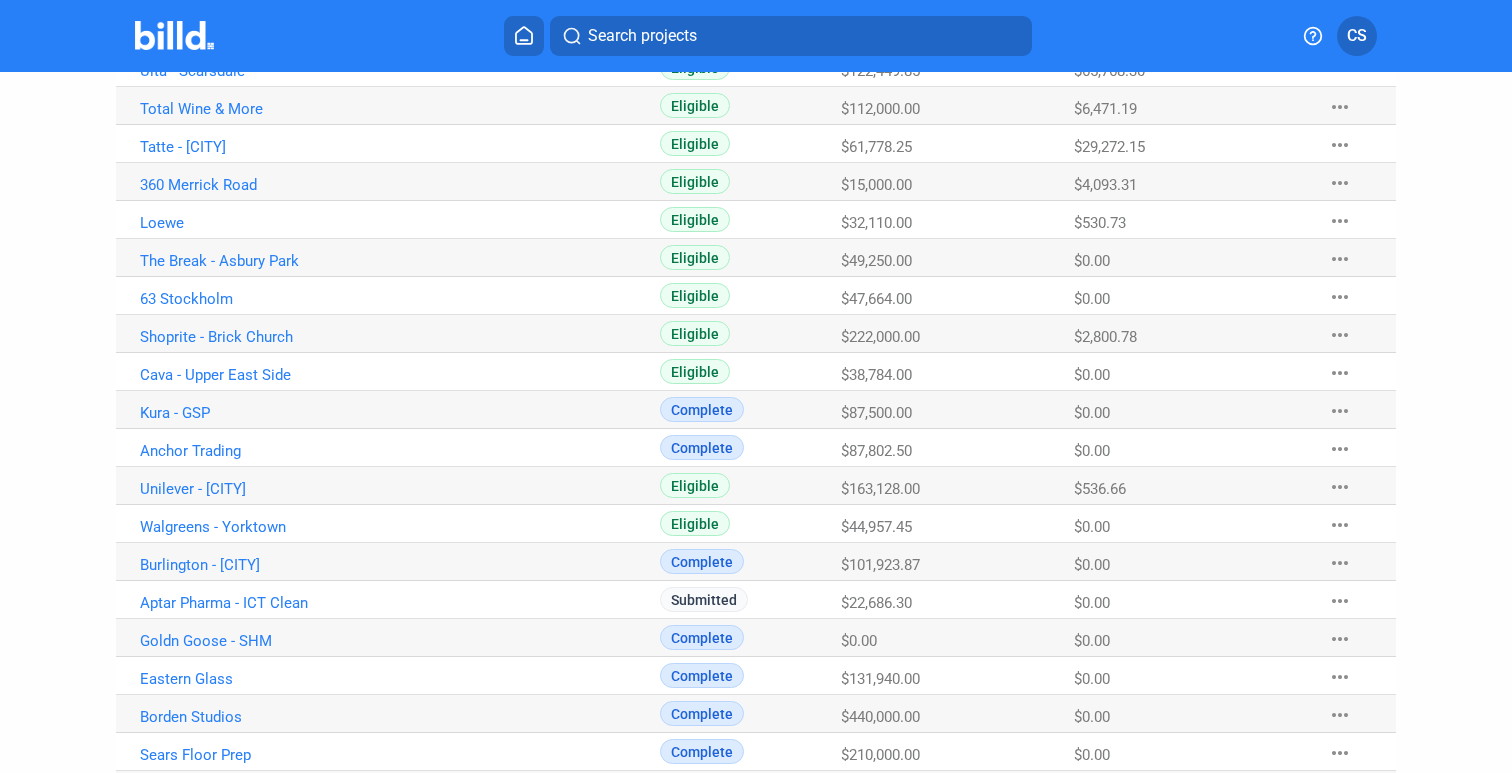 click on "more_horiz" at bounding box center [1340, 525] 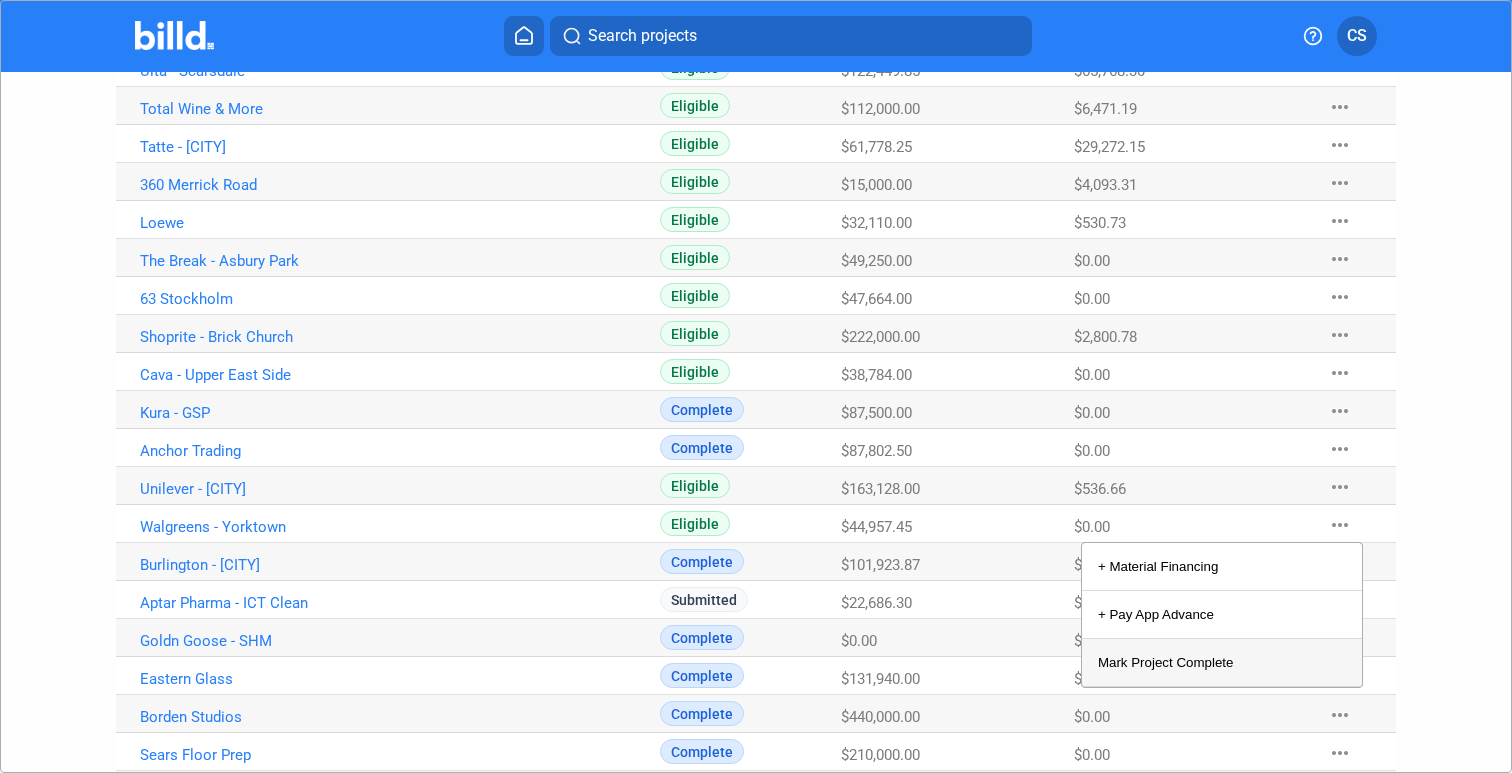 click on "Mark Project Complete" at bounding box center [1222, 663] 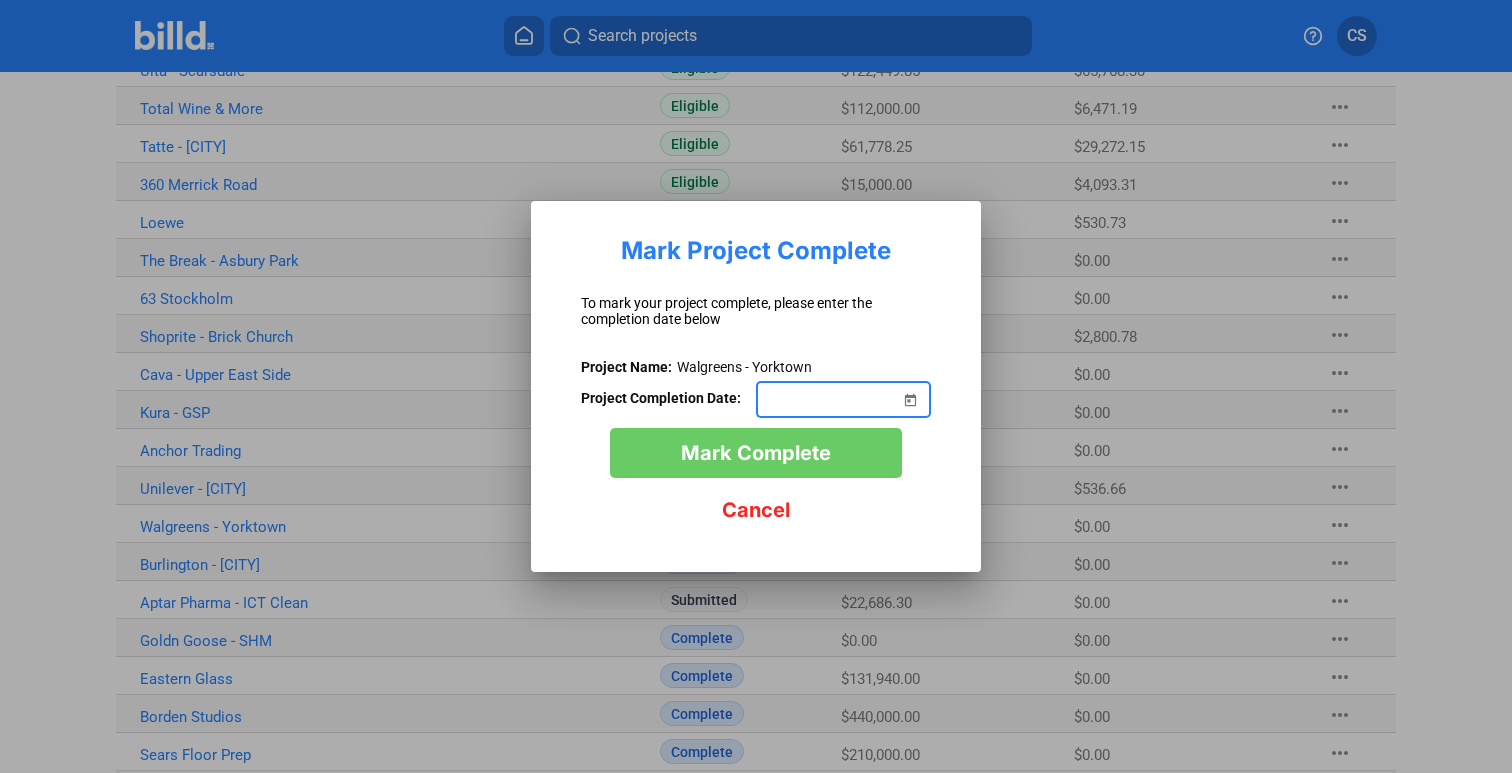 click at bounding box center [910, 388] 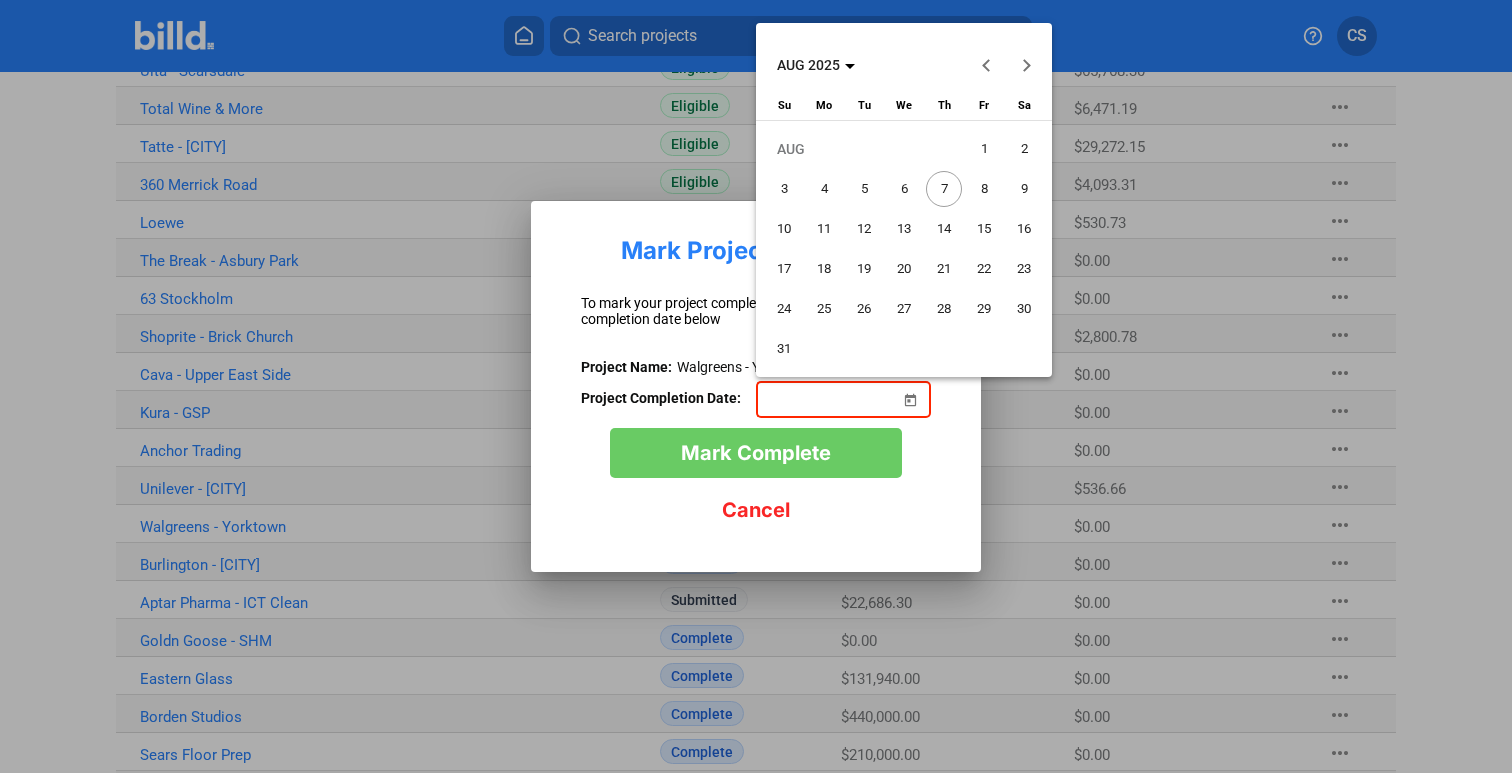 click on "AUG 2025" at bounding box center (808, 65) 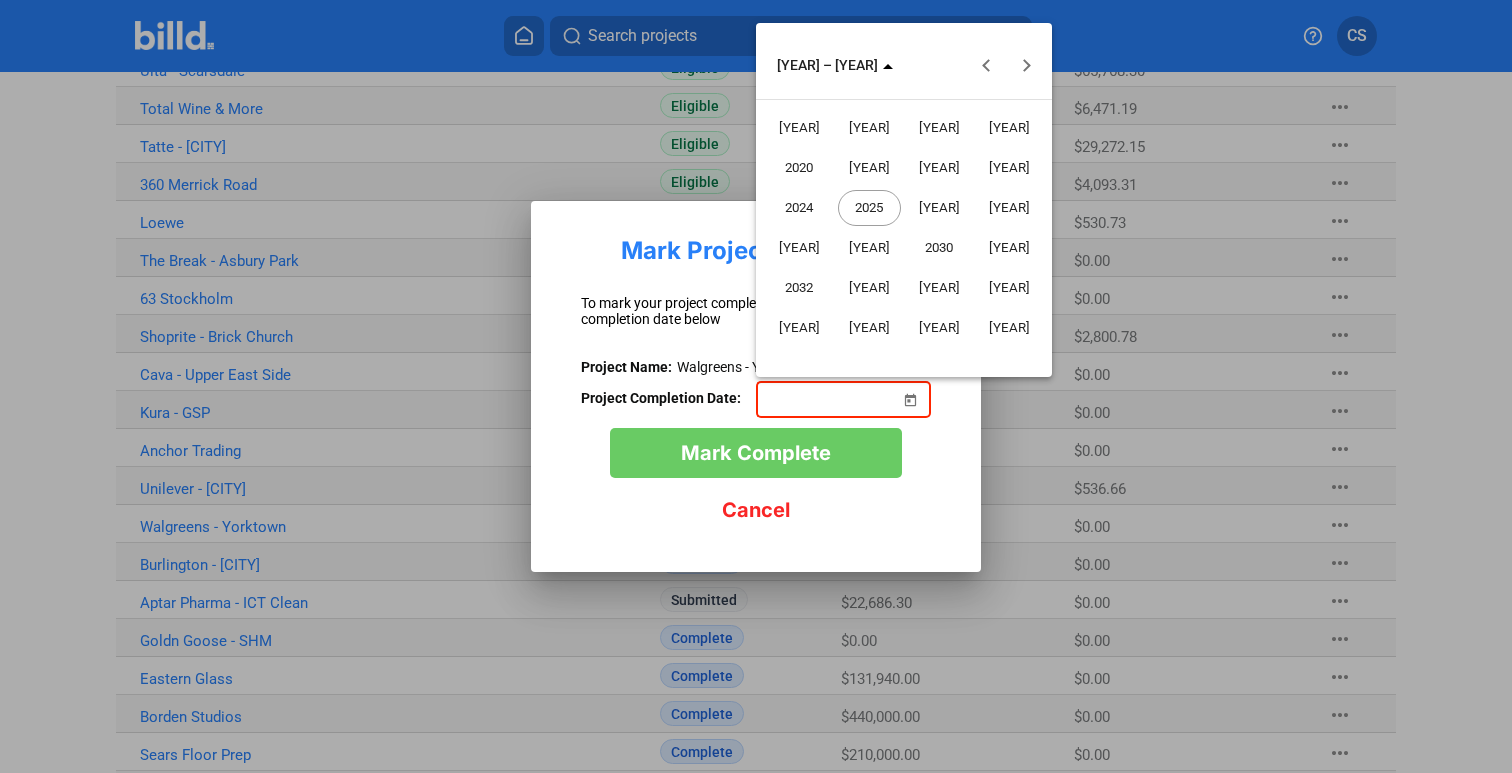 click on "2024" at bounding box center (799, 208) 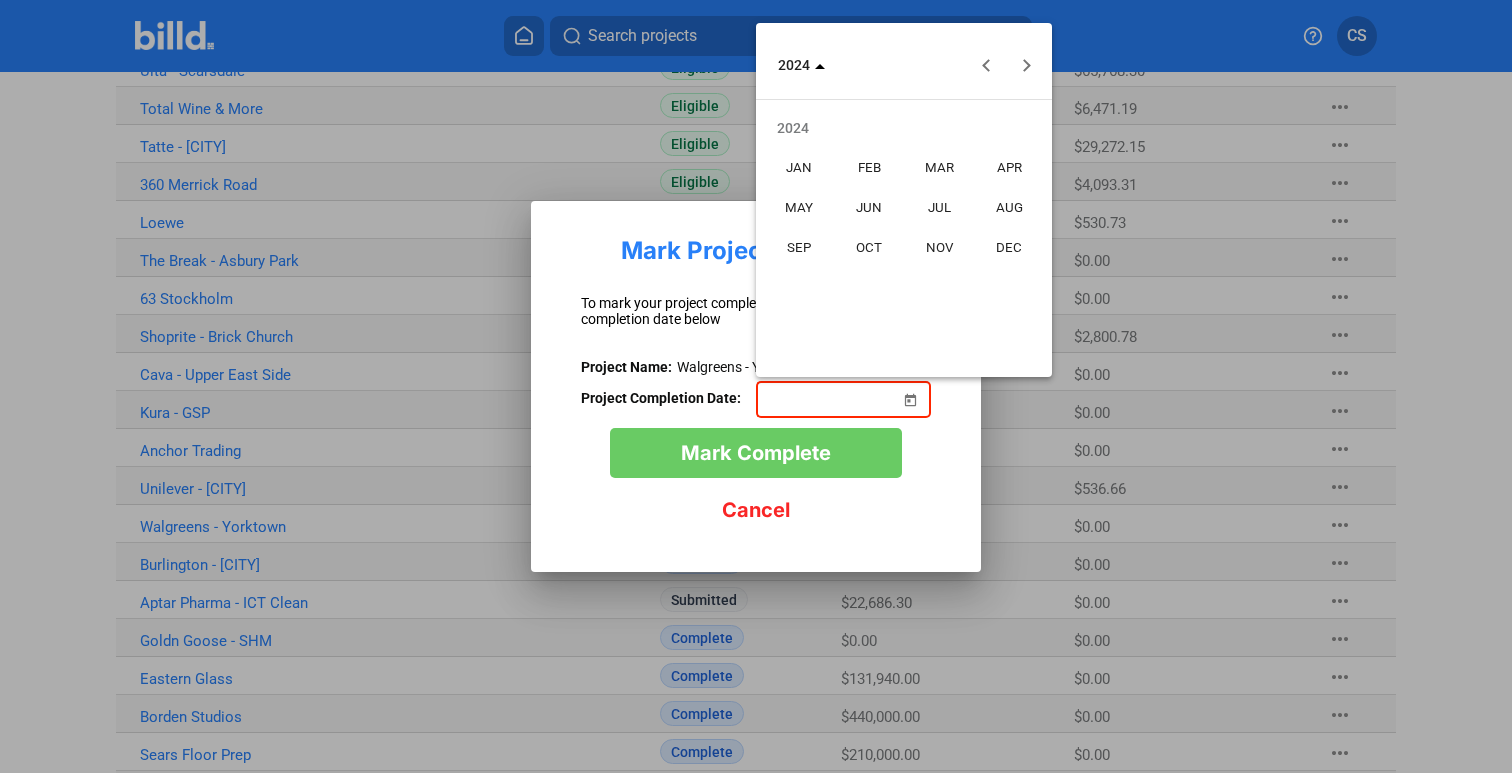 click on "OCT" at bounding box center [869, 248] 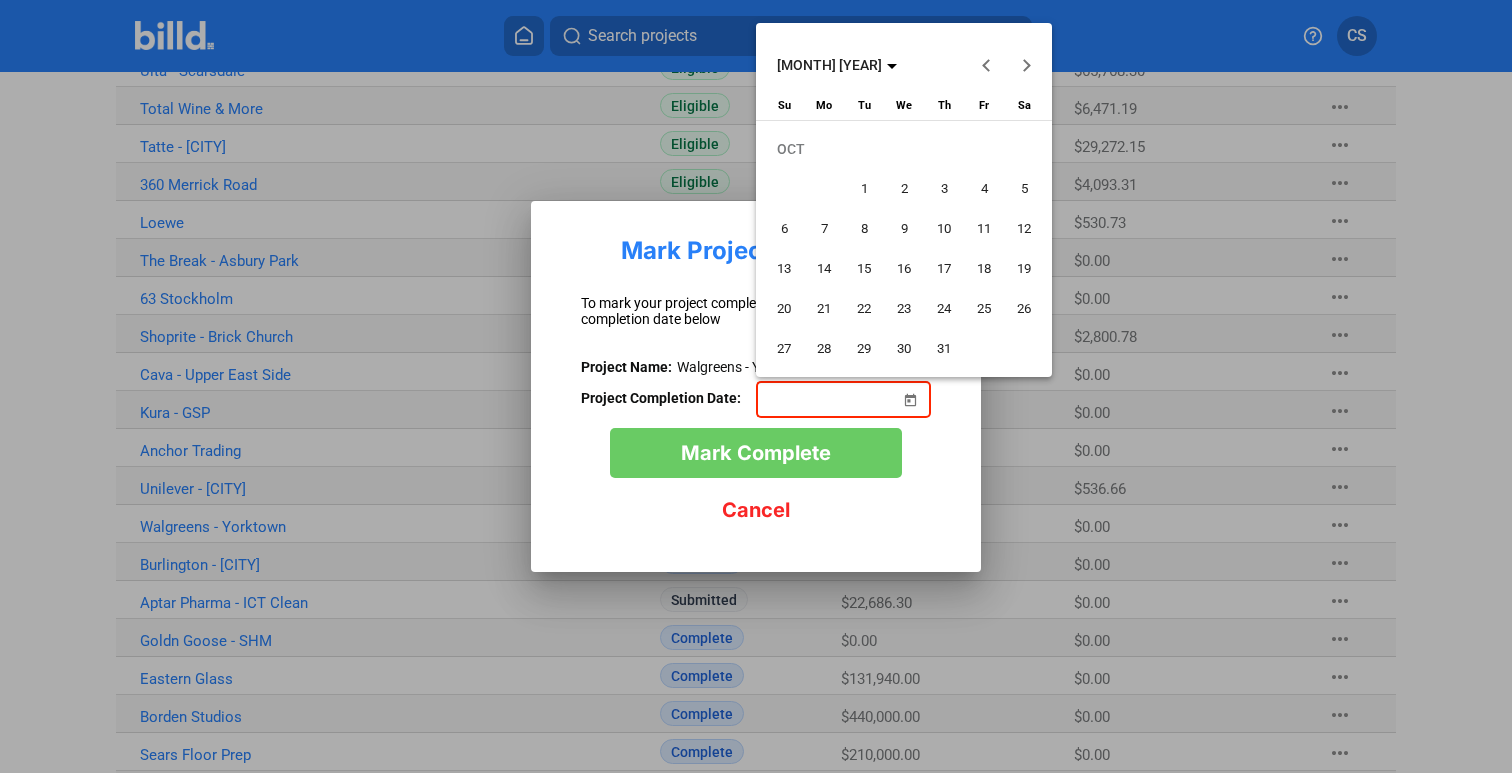 click on "28" at bounding box center (824, 349) 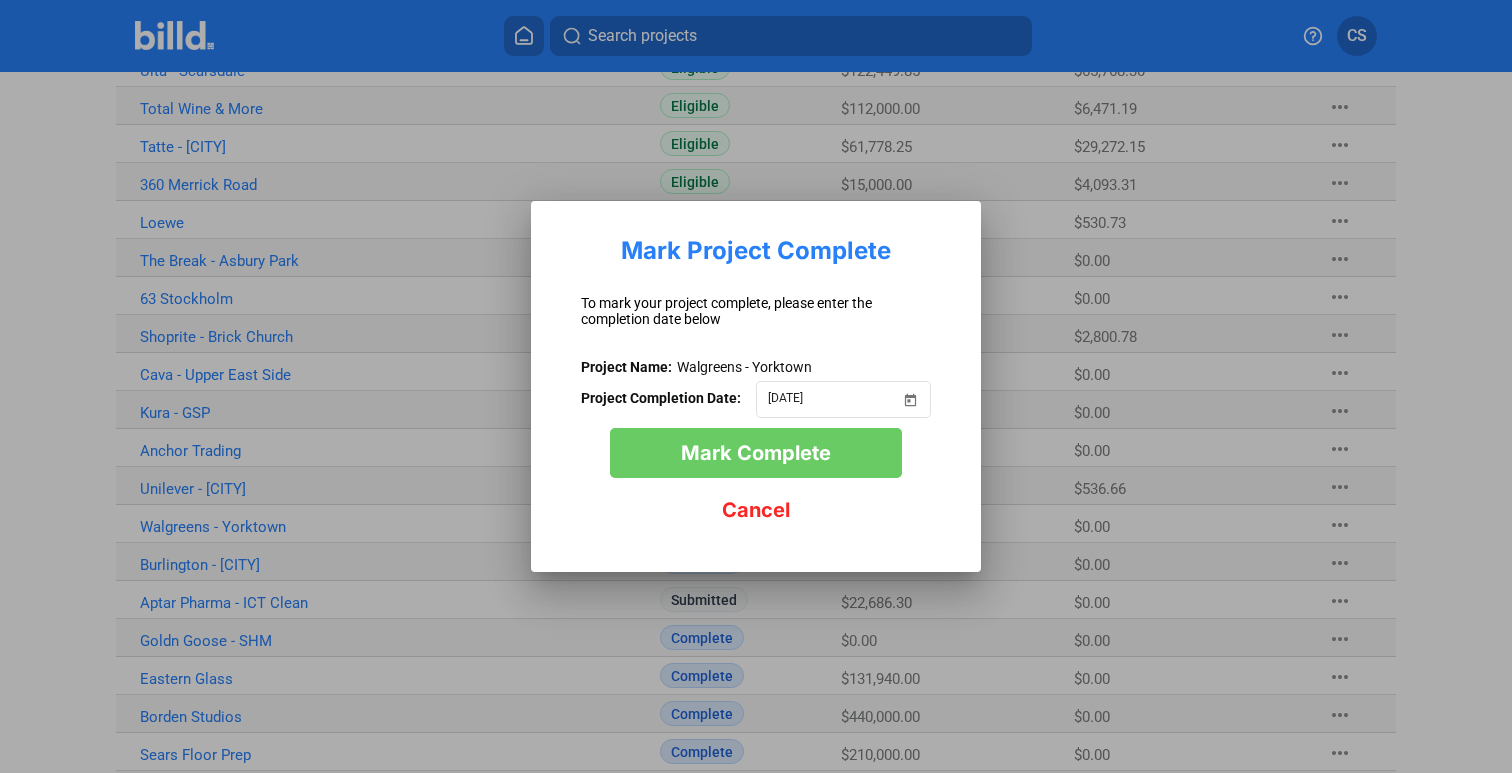 click on "Mark Complete" at bounding box center [756, 453] 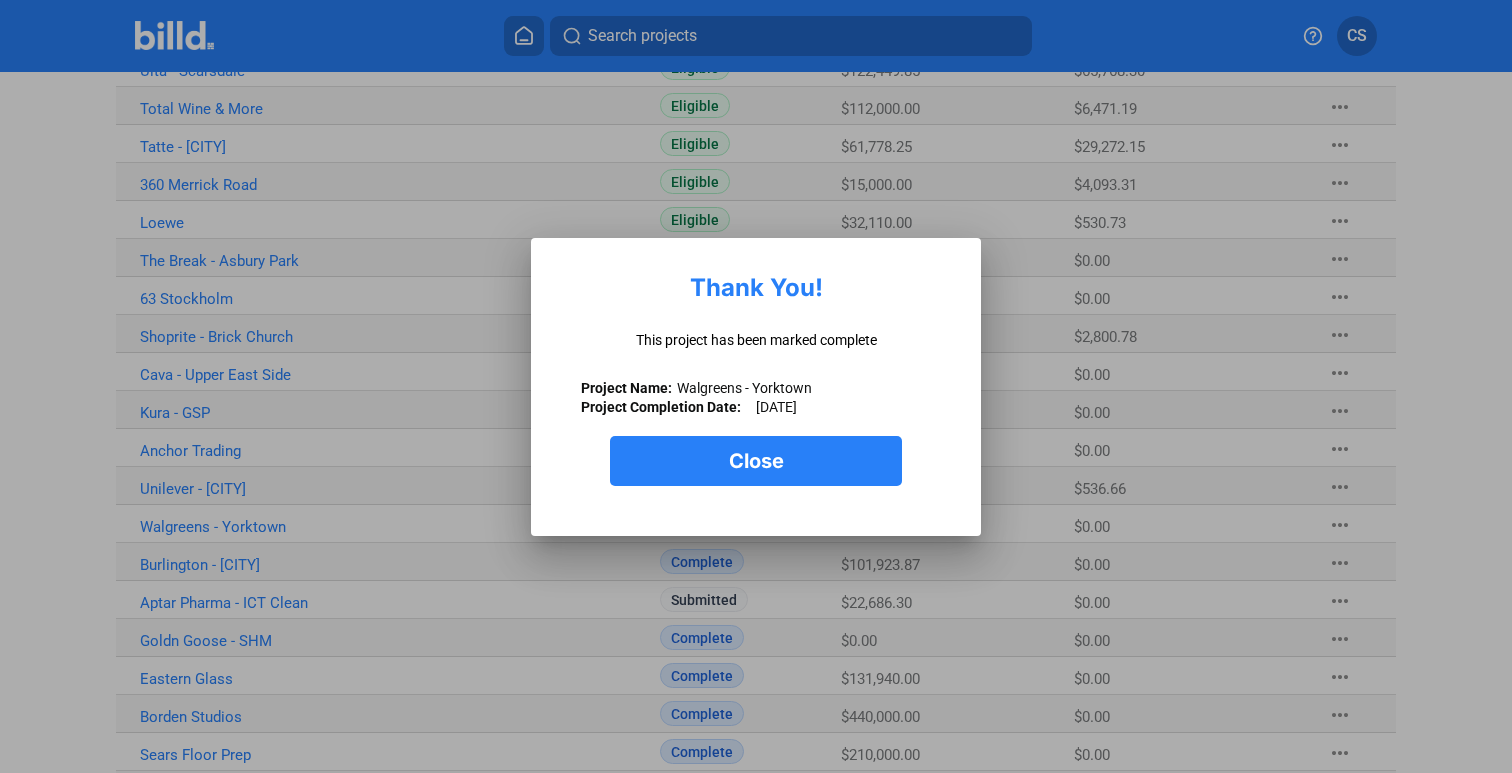 click on "Close" at bounding box center (756, 461) 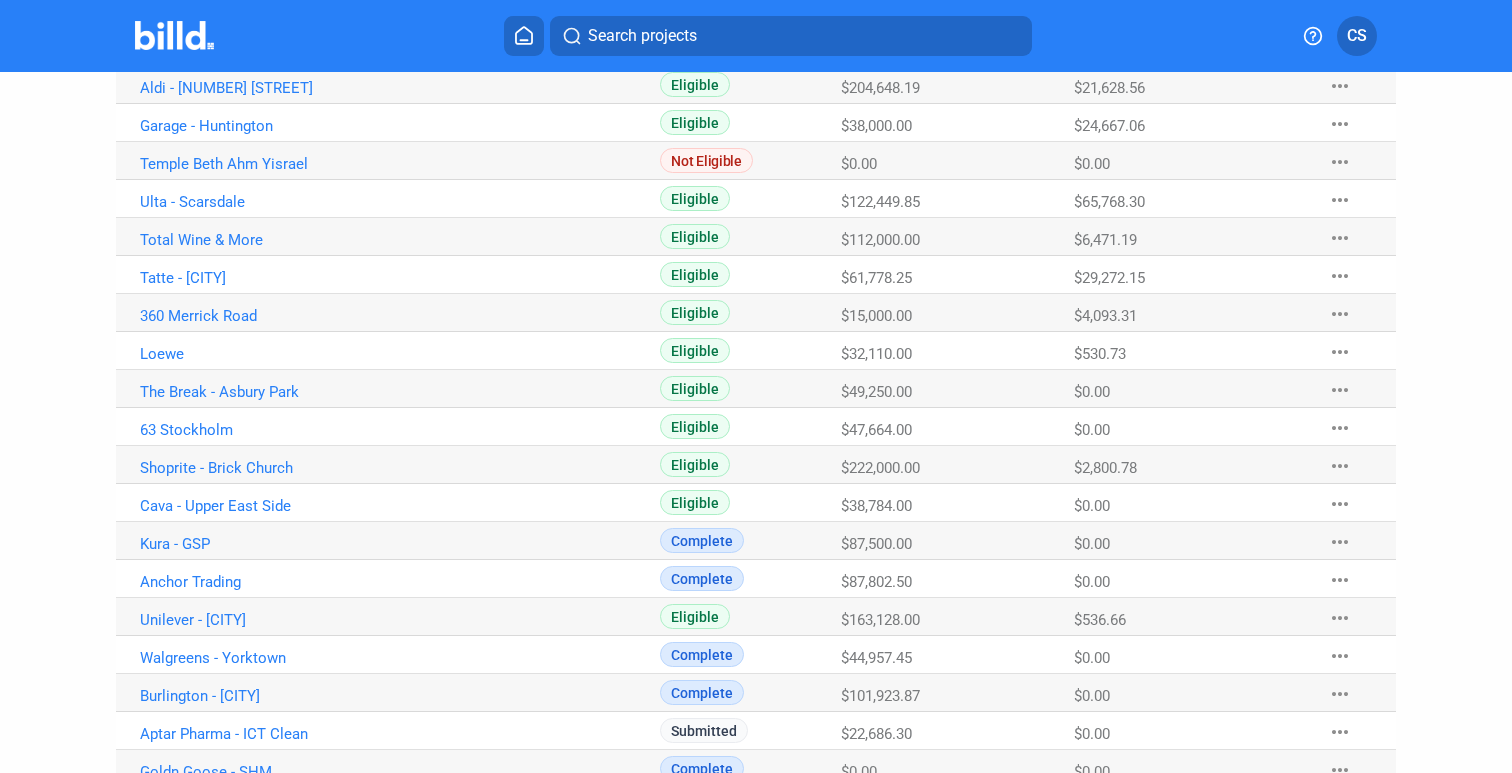 scroll, scrollTop: 265, scrollLeft: 0, axis: vertical 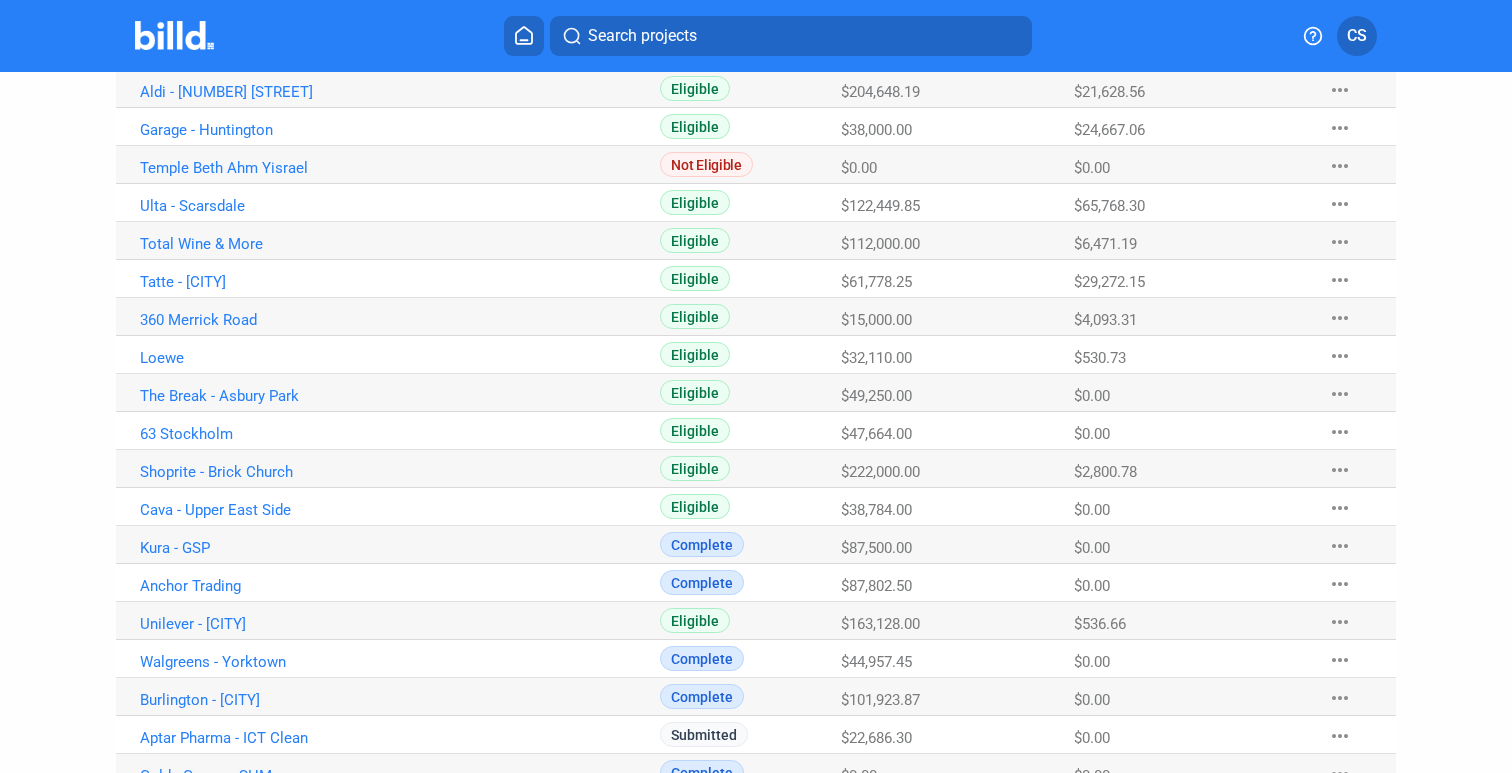 click on "more_horiz" at bounding box center (1340, 508) 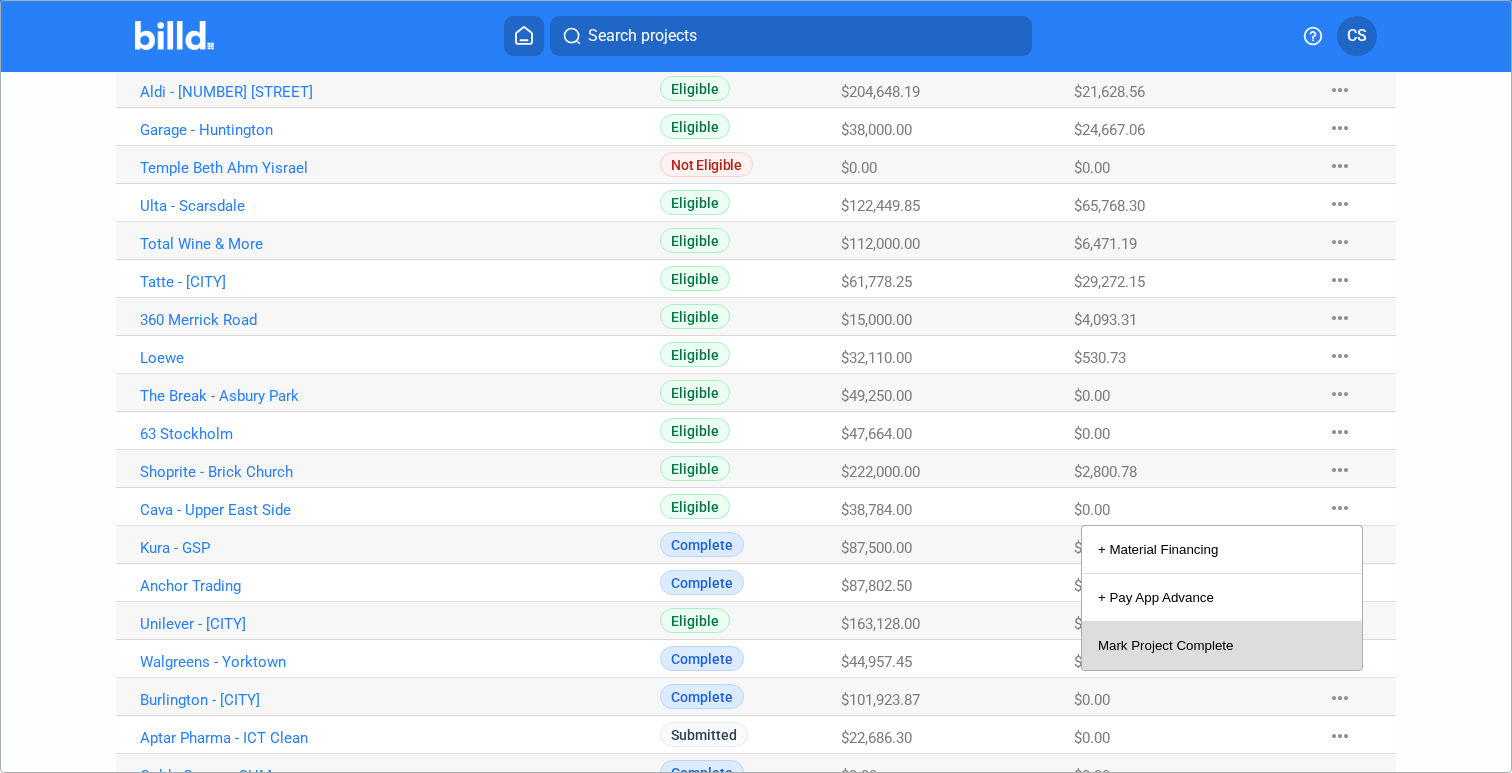 click on "Mark Project Complete" at bounding box center [1222, 646] 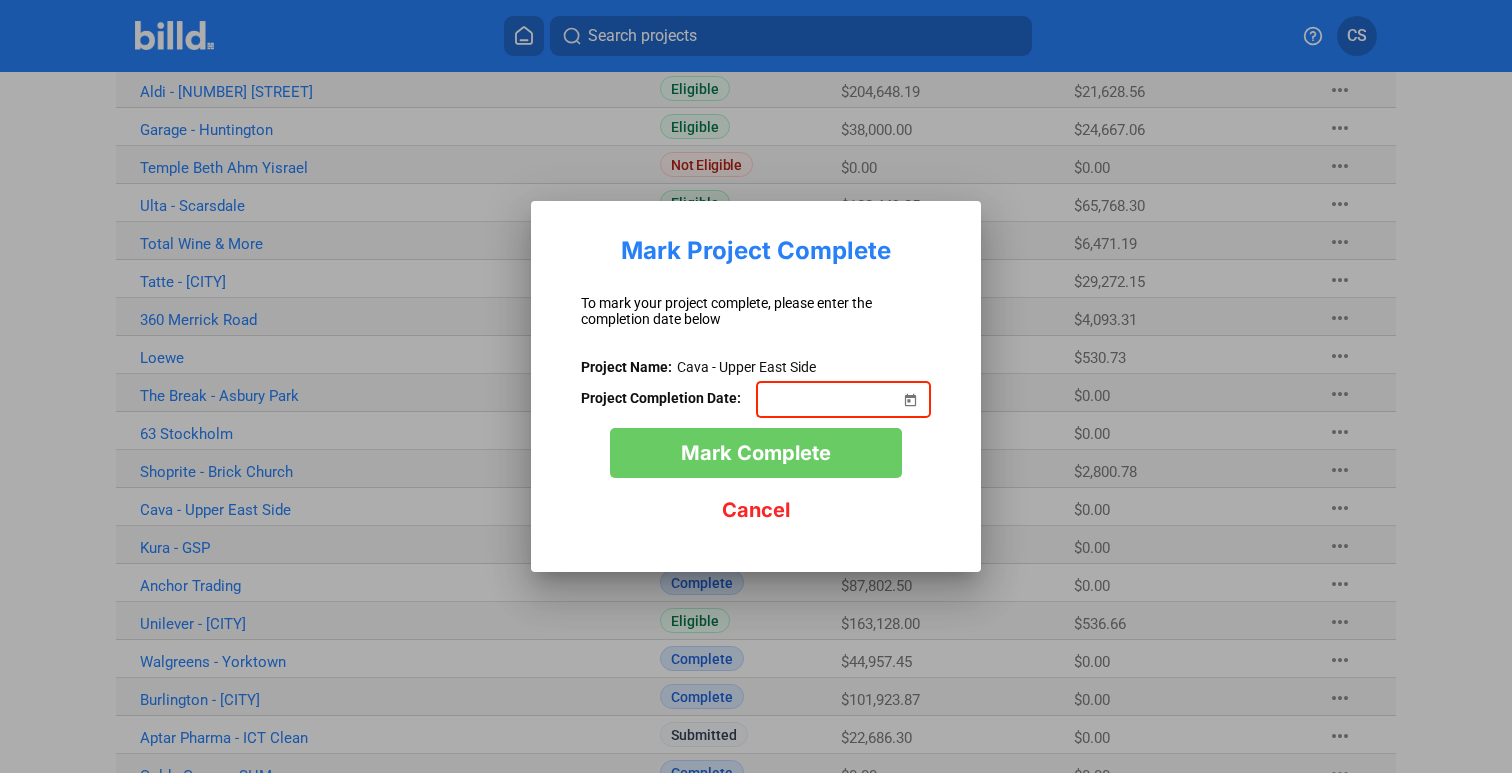 click at bounding box center (910, 388) 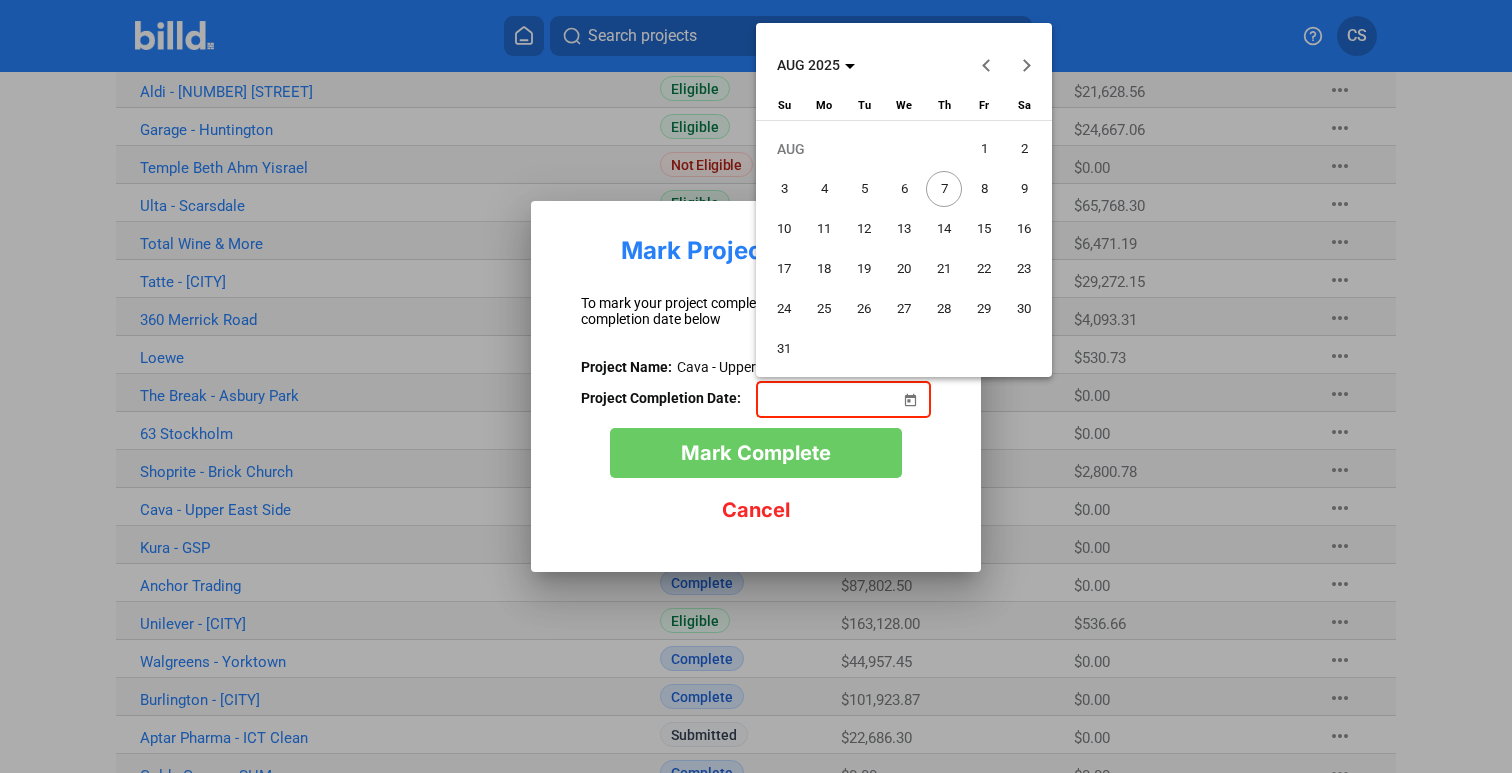 click on "AUG 2025" at bounding box center (808, 65) 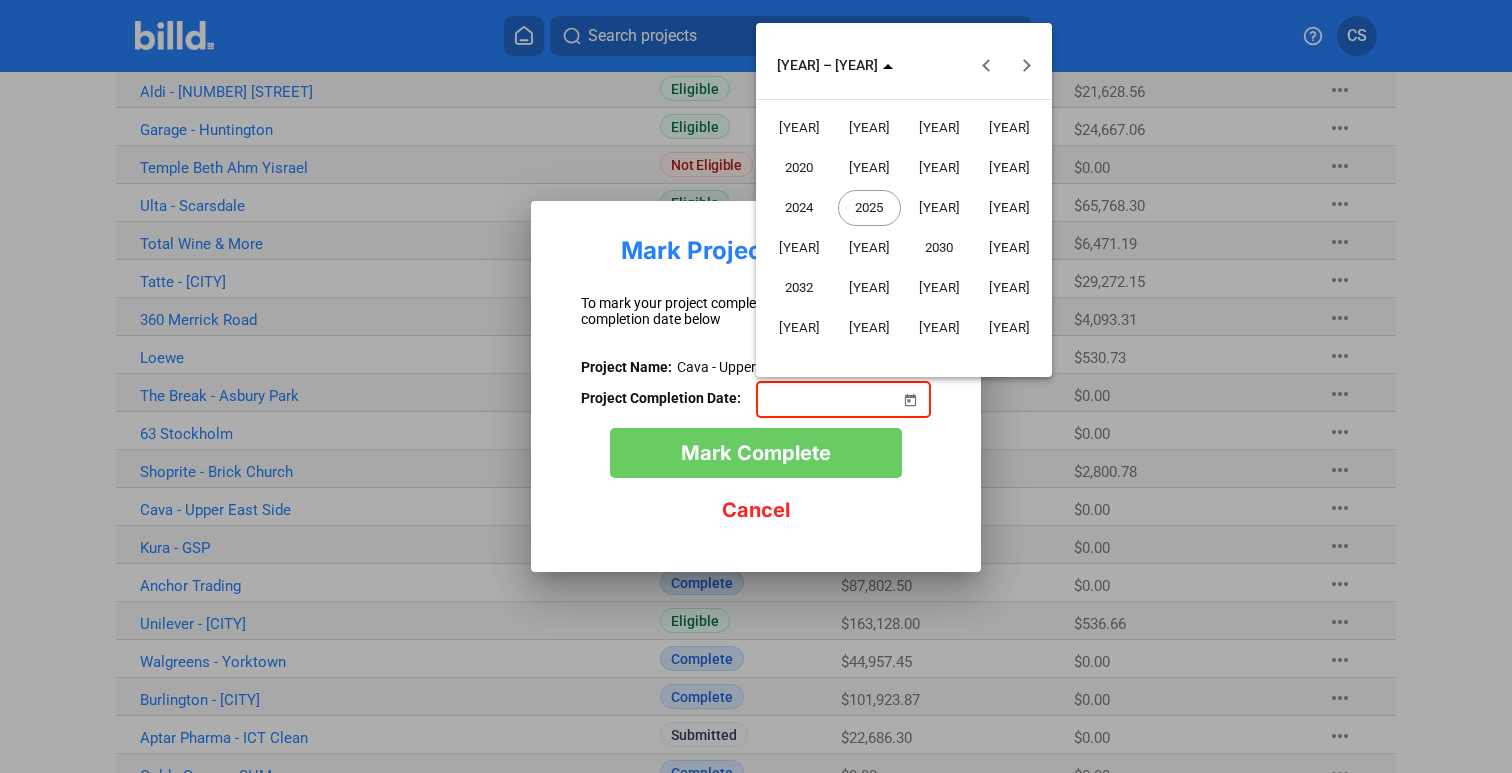 click on "2025" at bounding box center [869, 208] 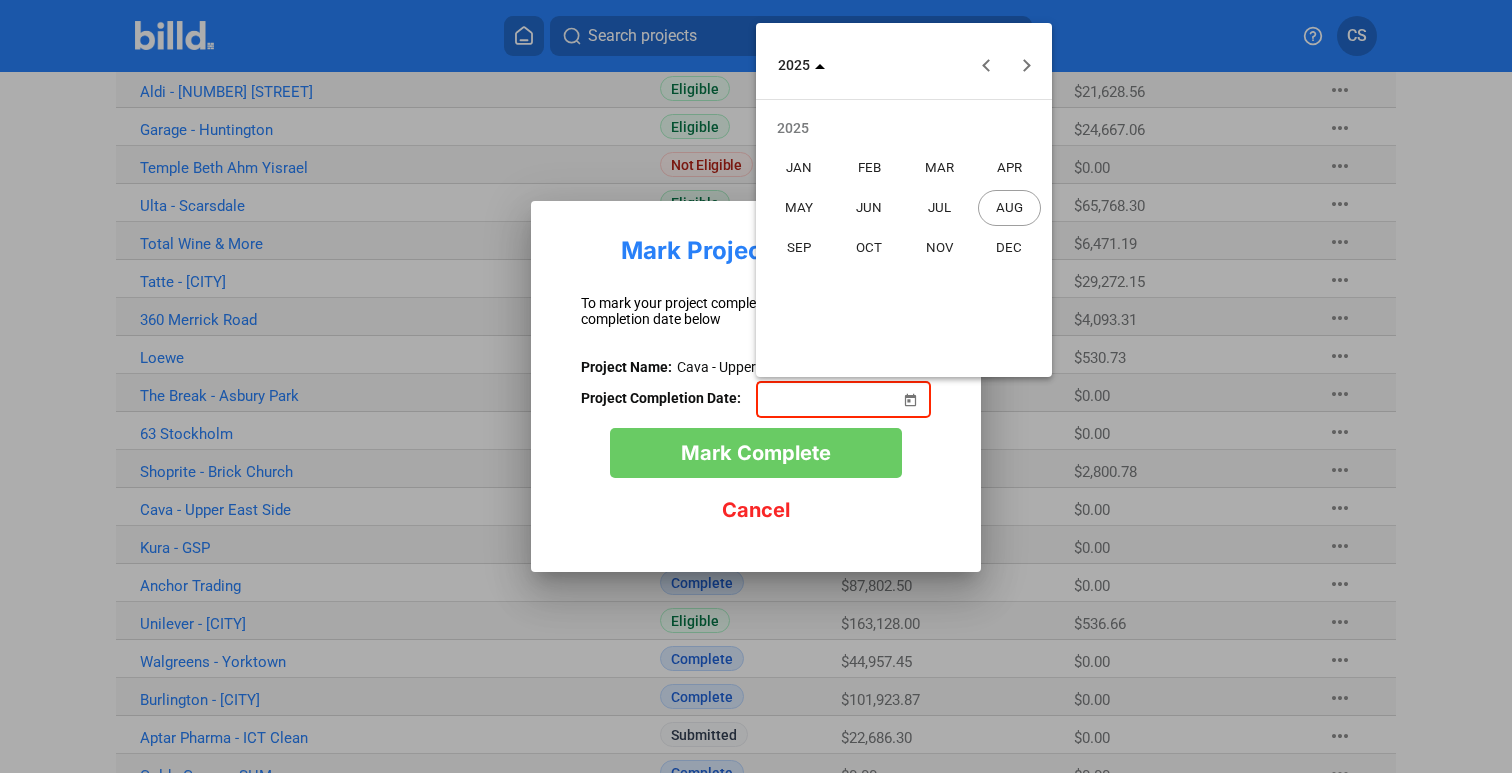 click on "MAR" at bounding box center (939, 168) 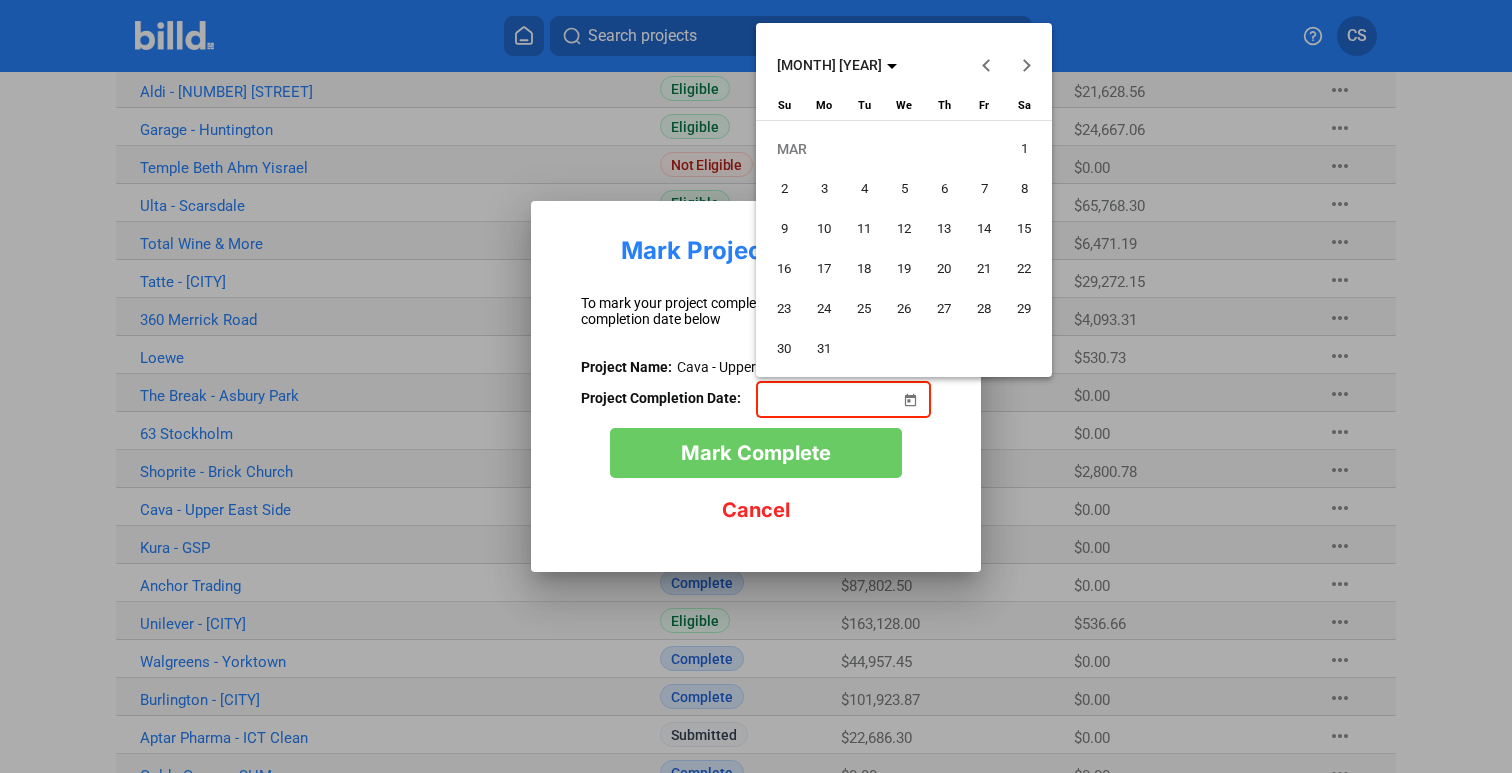 click on "15" at bounding box center [1024, 229] 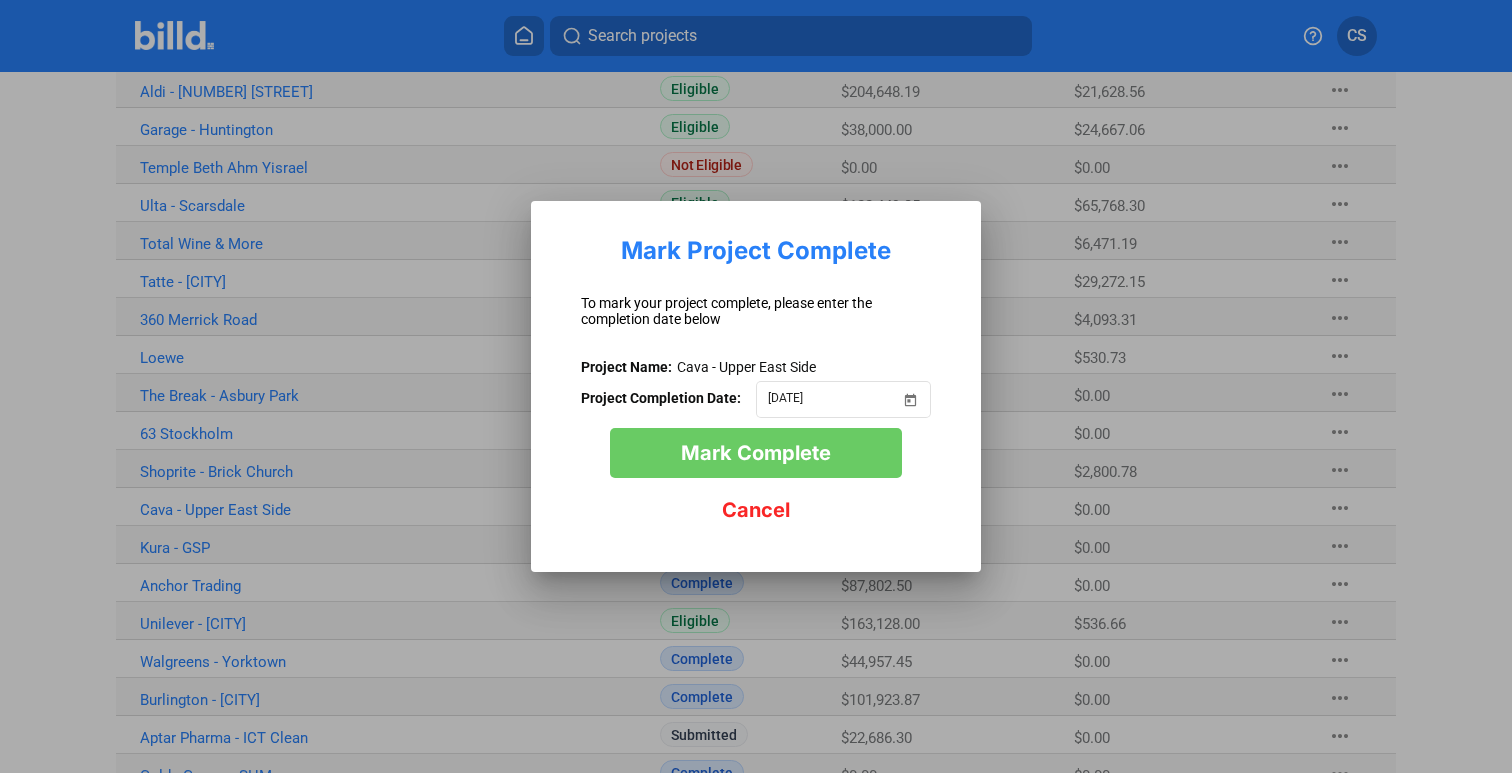 click on "Mark Complete" at bounding box center [756, 453] 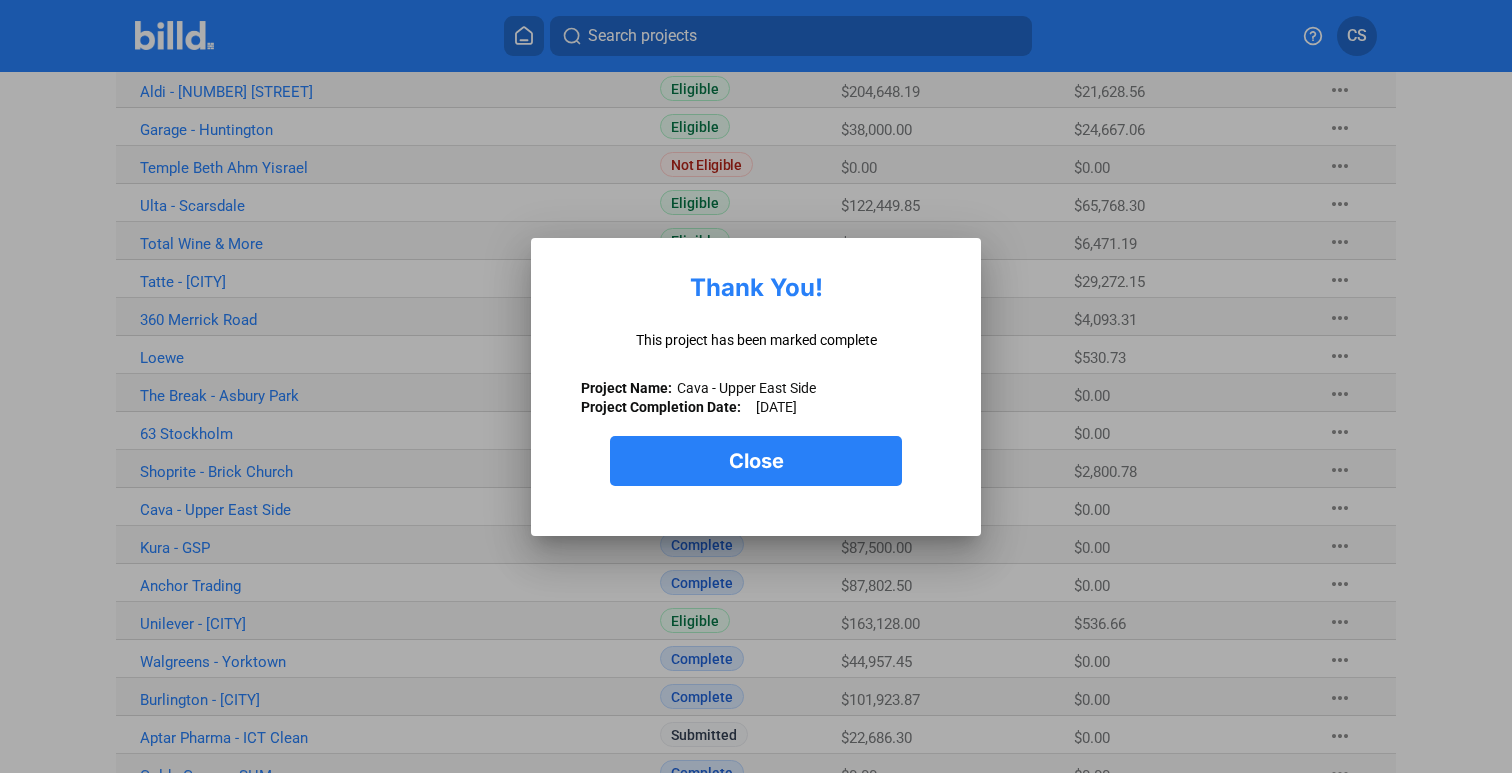click on "Close" at bounding box center (756, 461) 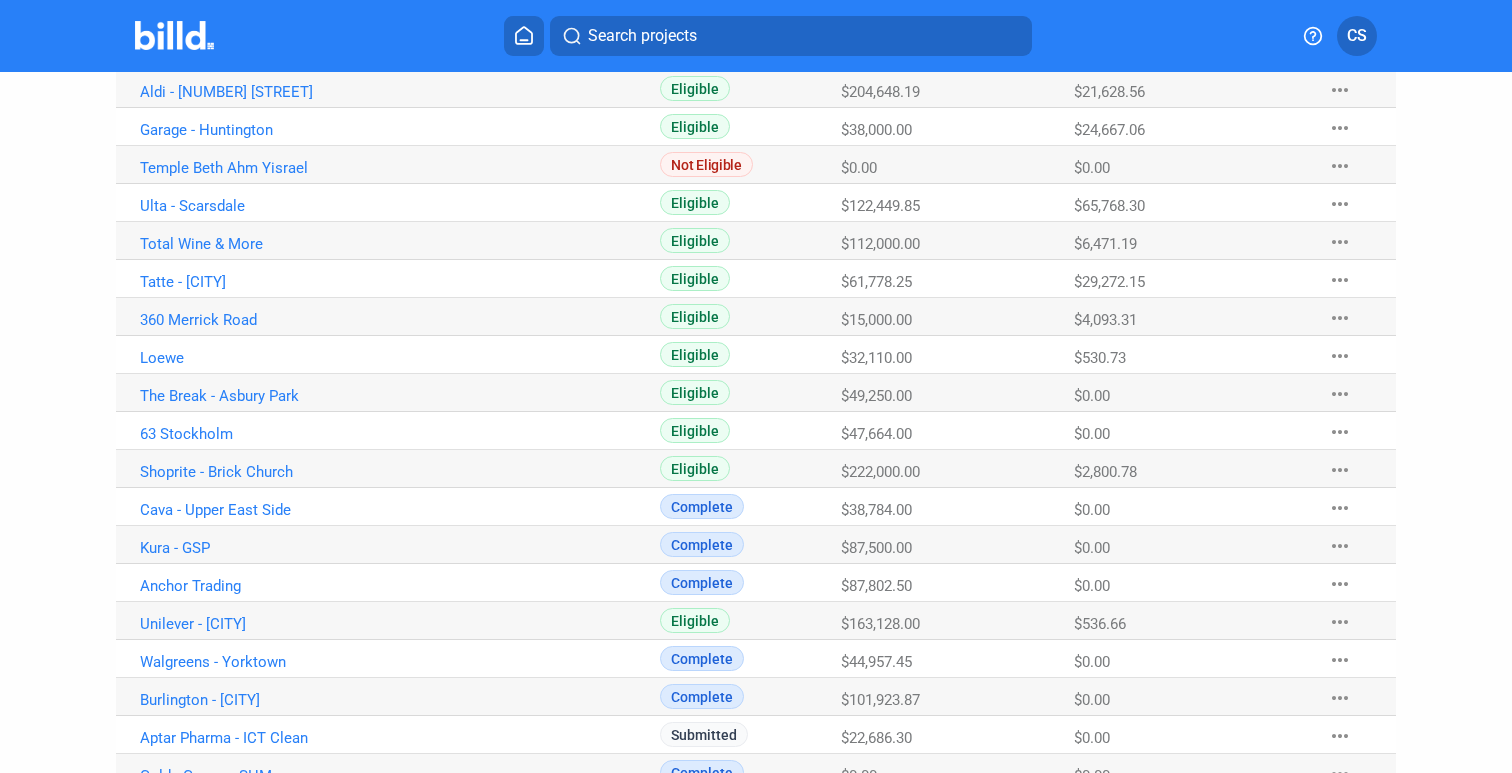 click on "more_horiz" at bounding box center (1340, 394) 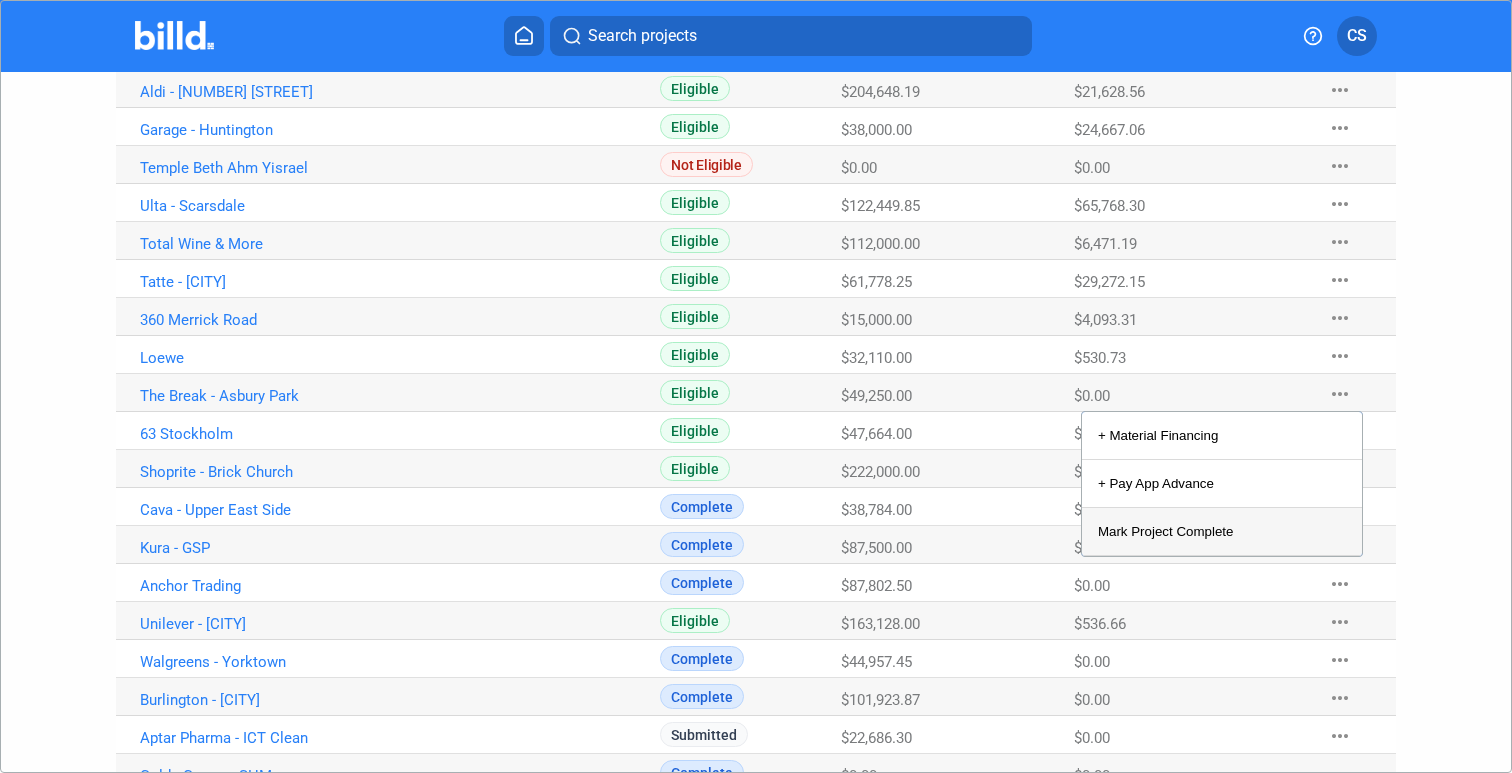 click on "Mark Project Complete" at bounding box center (1222, 532) 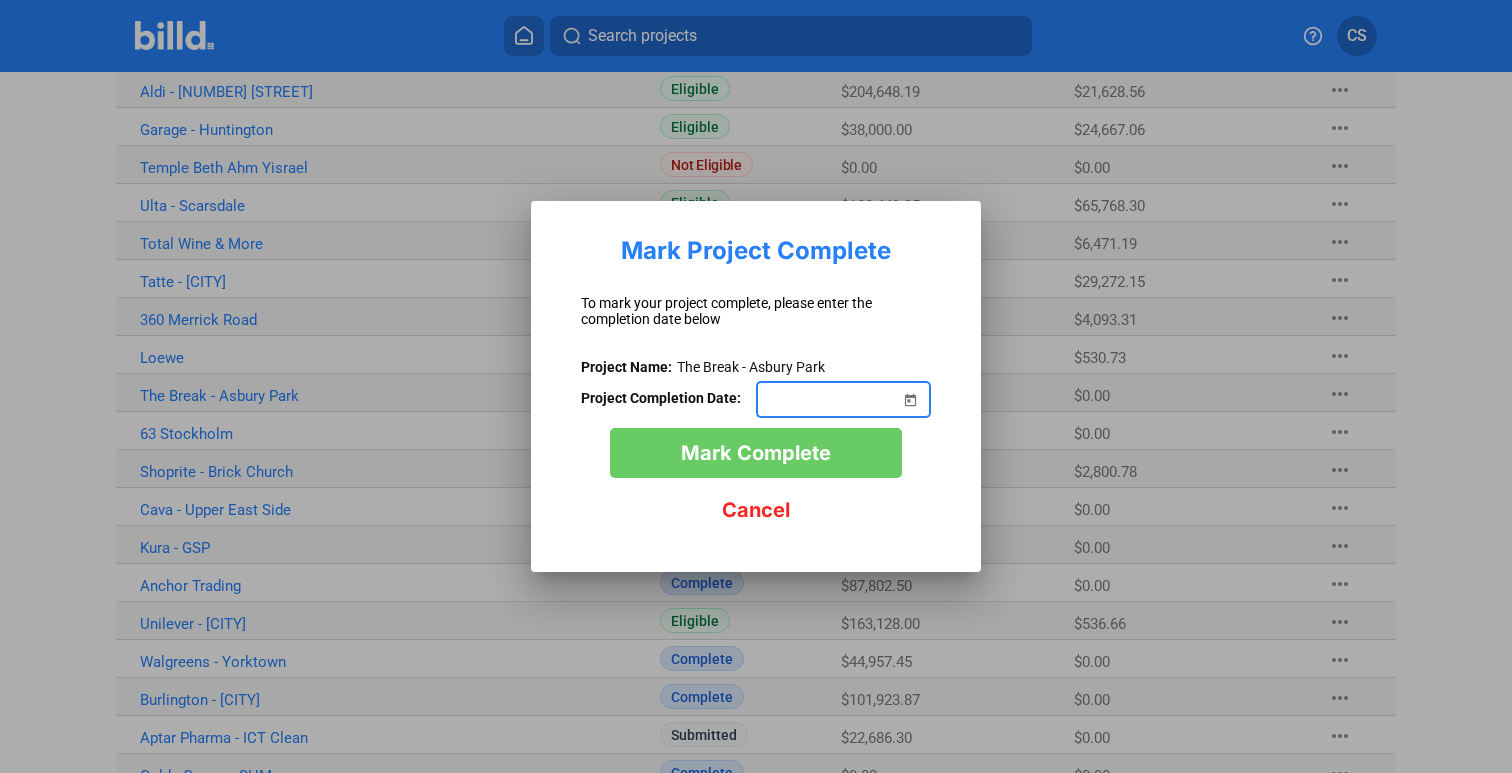 click at bounding box center [910, 388] 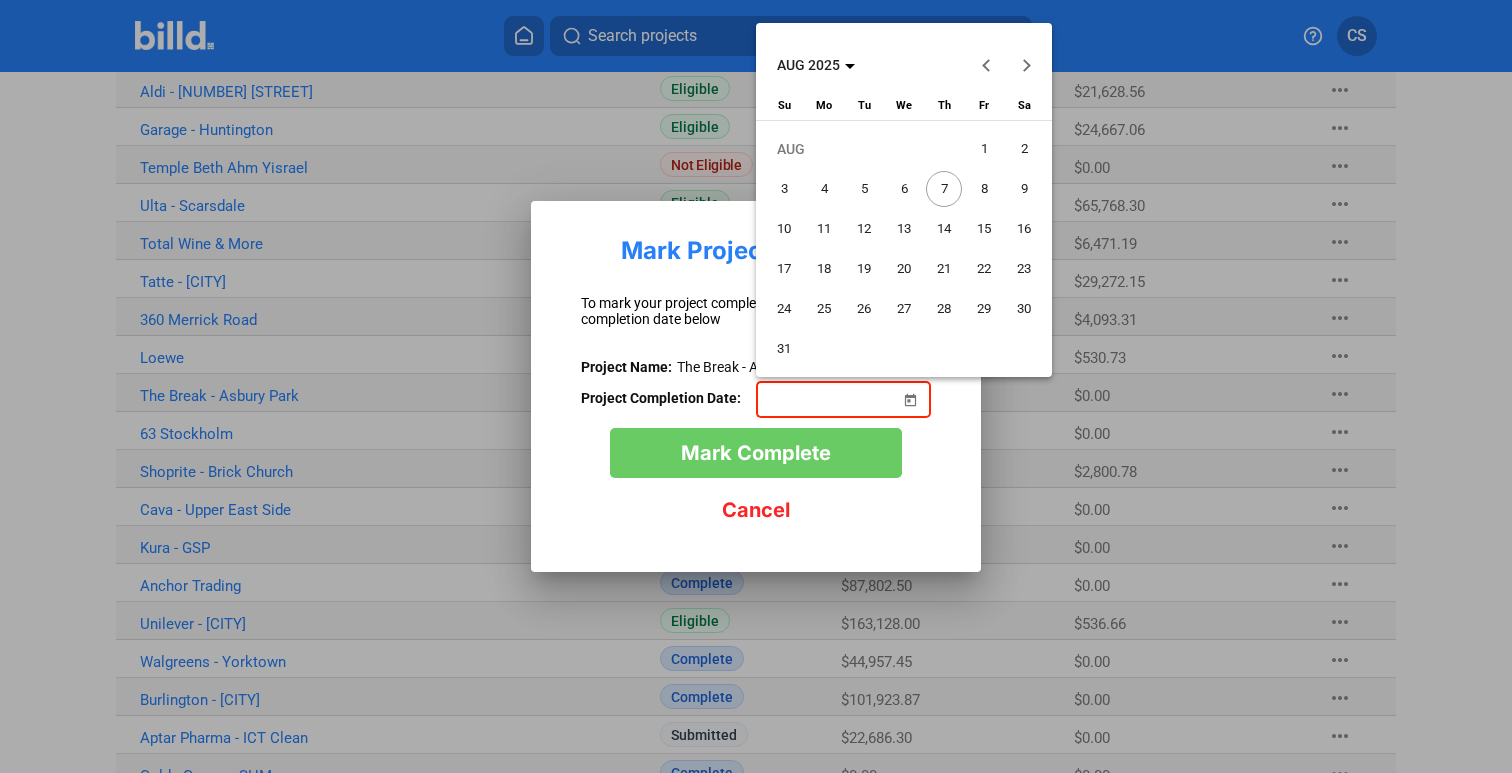 click on "AUG 2025" at bounding box center (816, 65) 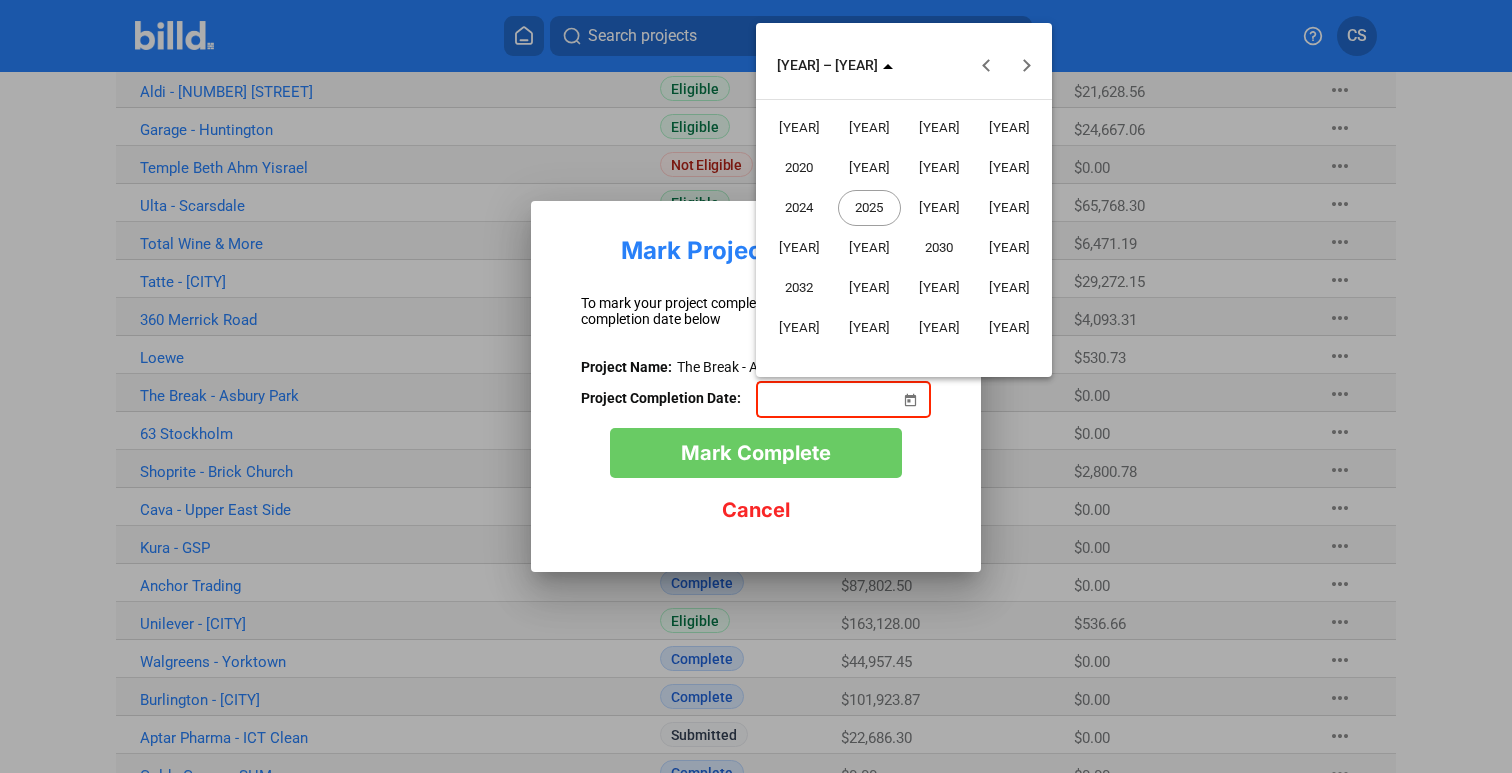 click on "2025" at bounding box center (869, 208) 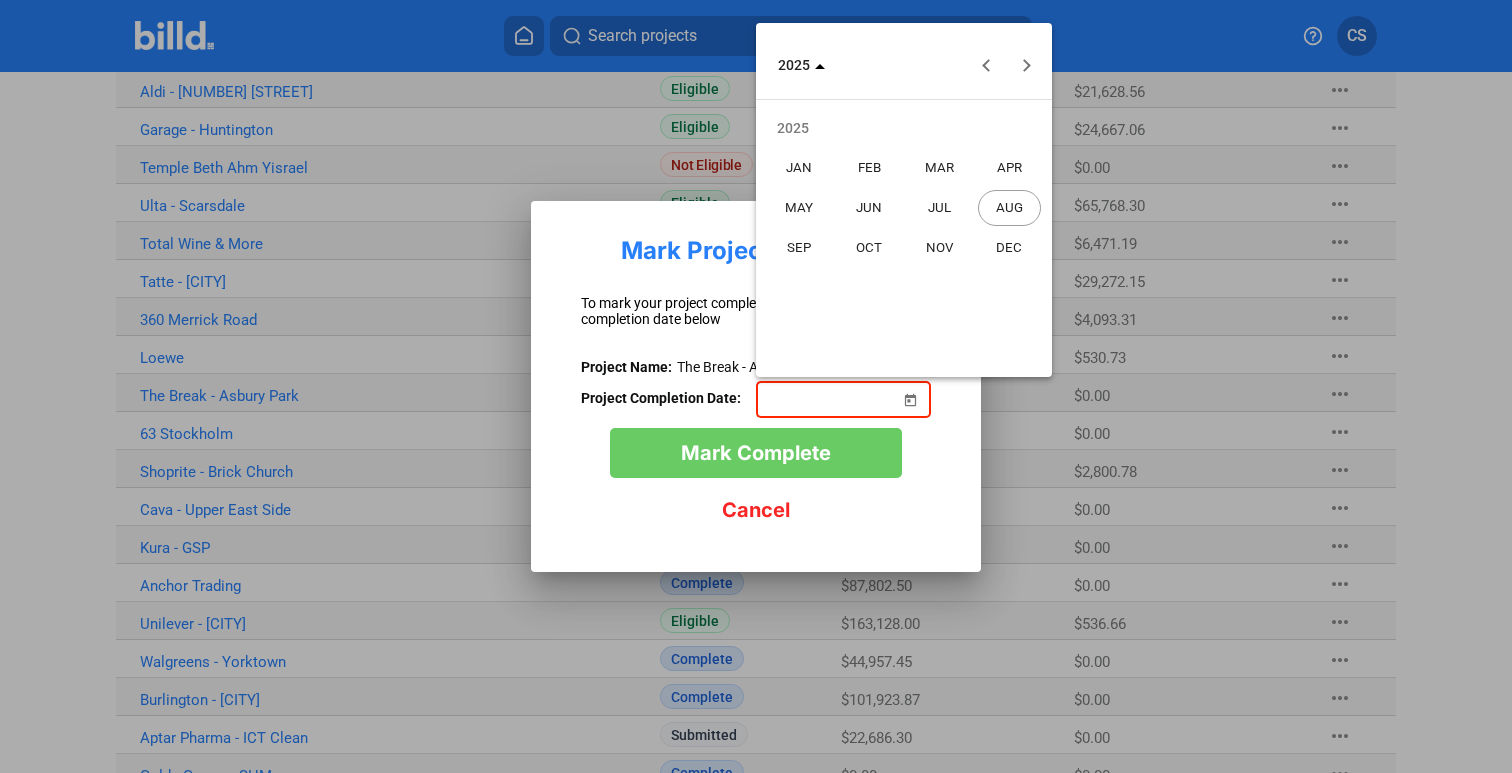 click on "FEB" at bounding box center [869, 168] 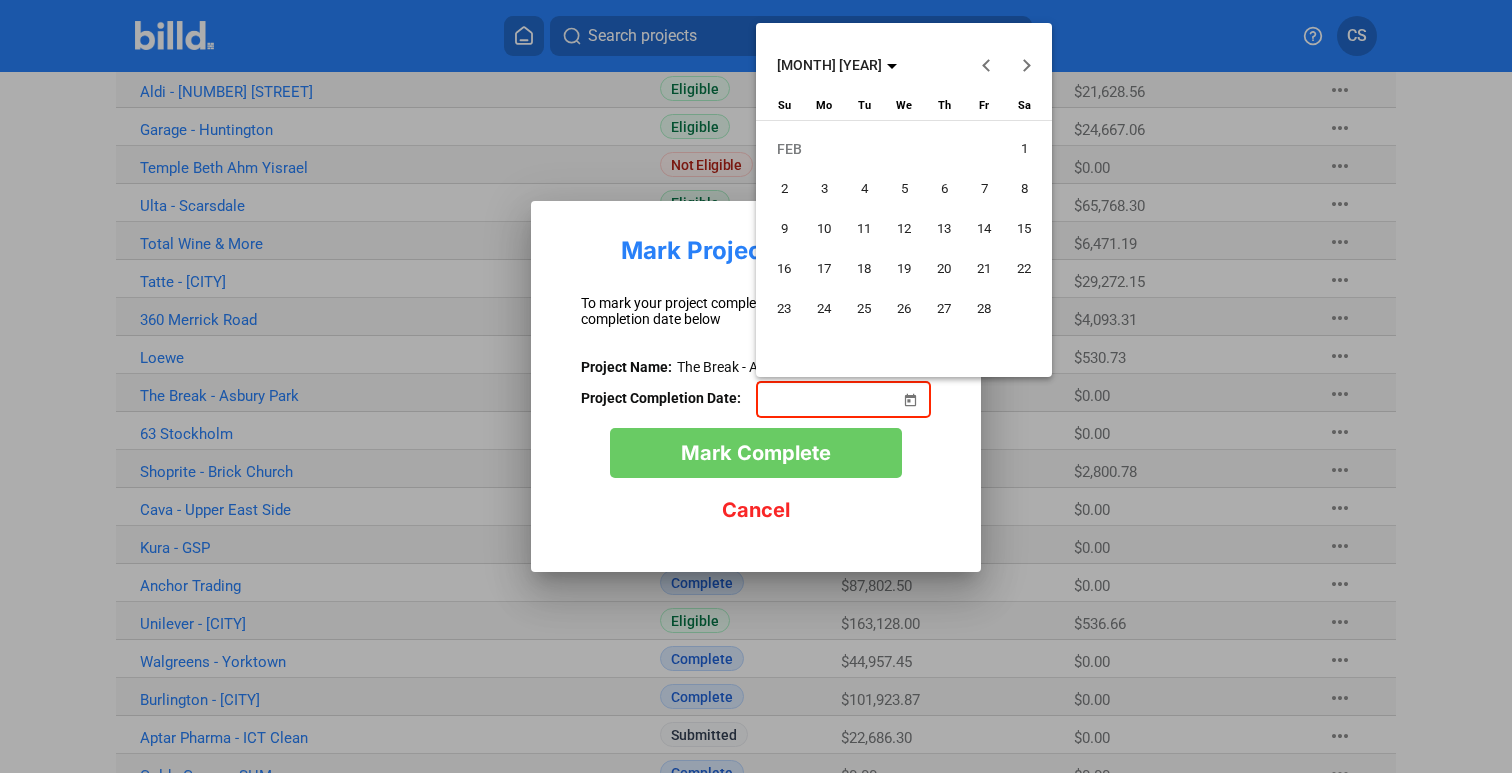 click on "[MONTH] [YEAR]" at bounding box center [837, 65] 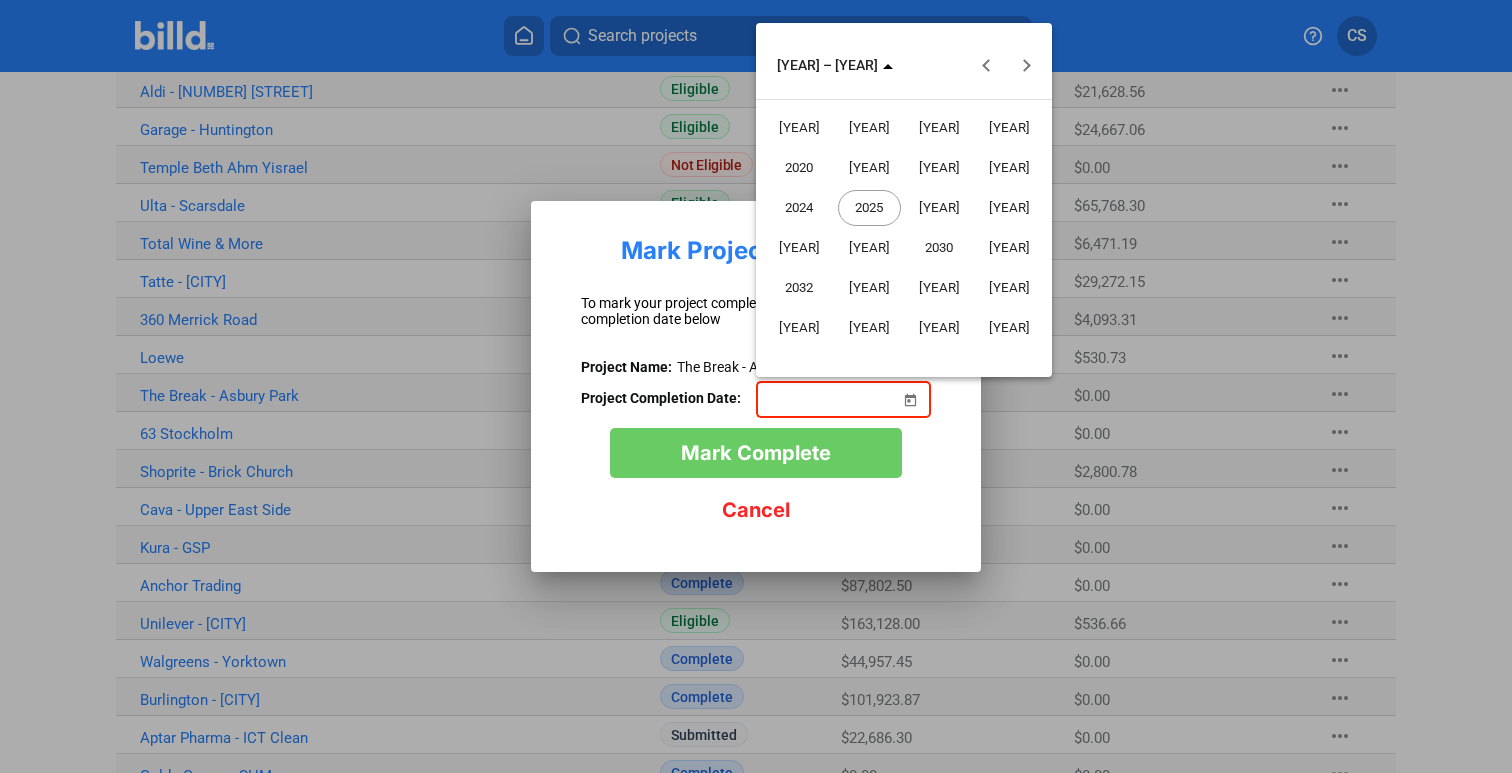 click on "2025" at bounding box center [869, 208] 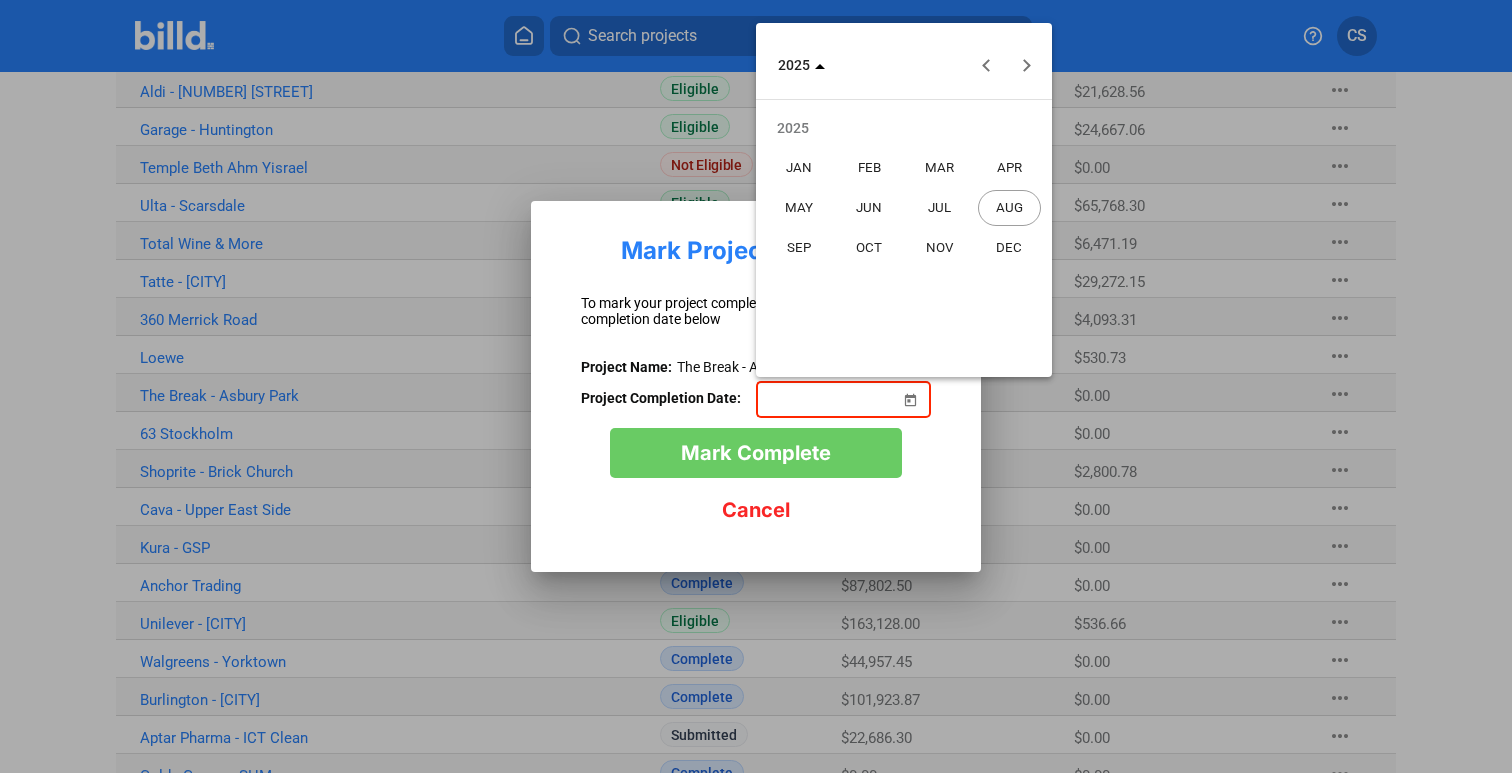 click on "APR" at bounding box center [1009, 168] 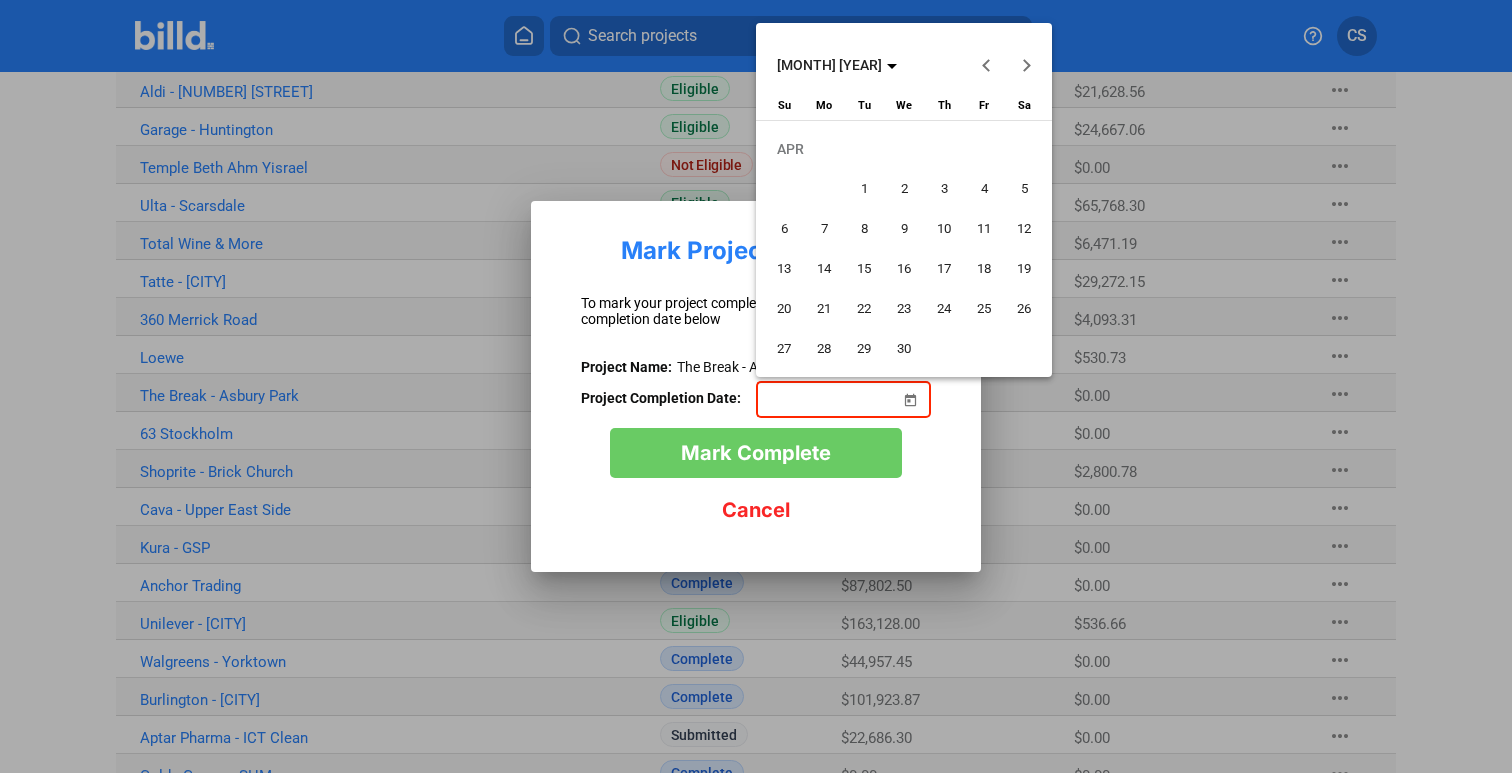 click on "2" at bounding box center (904, 189) 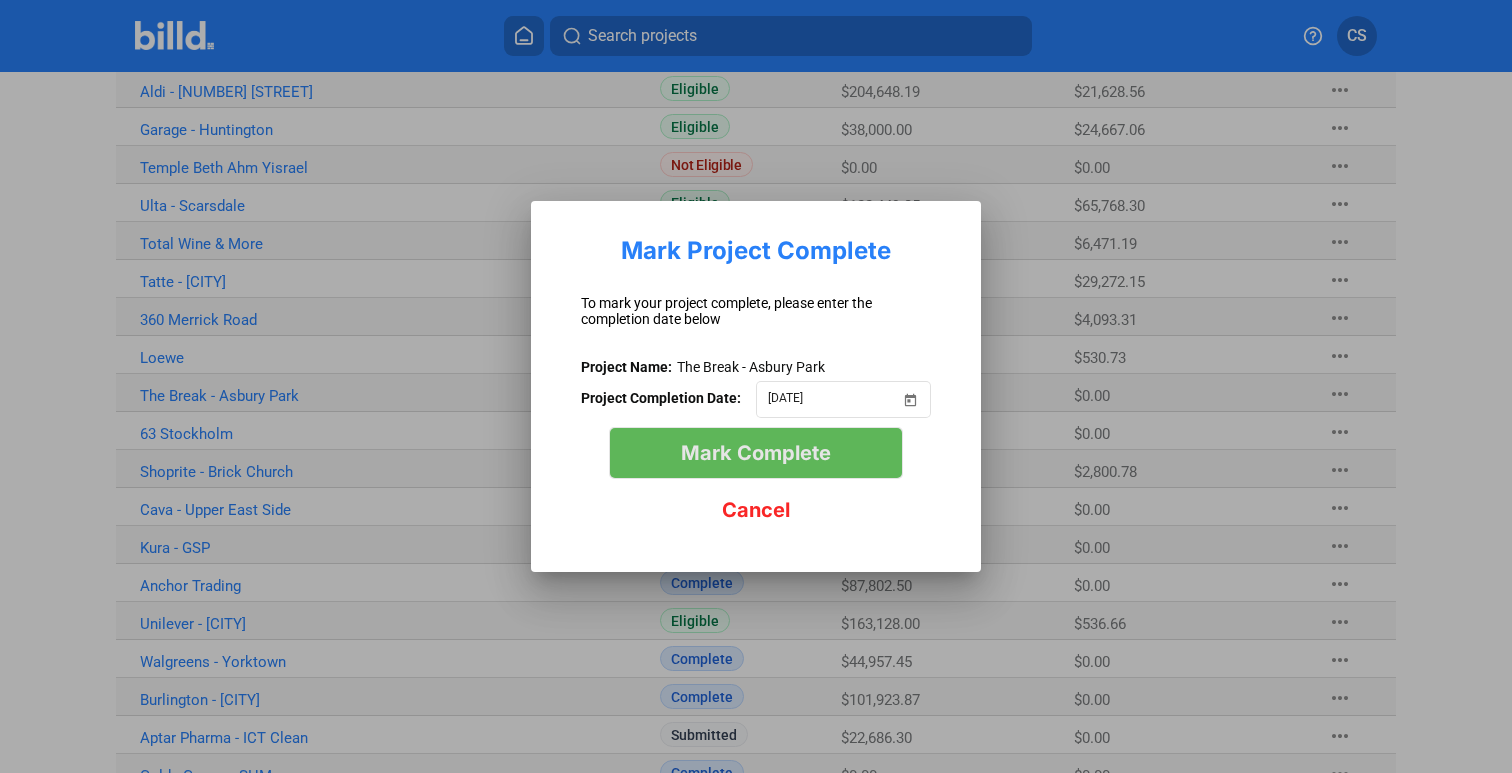 click on "Mark Complete" at bounding box center [756, 453] 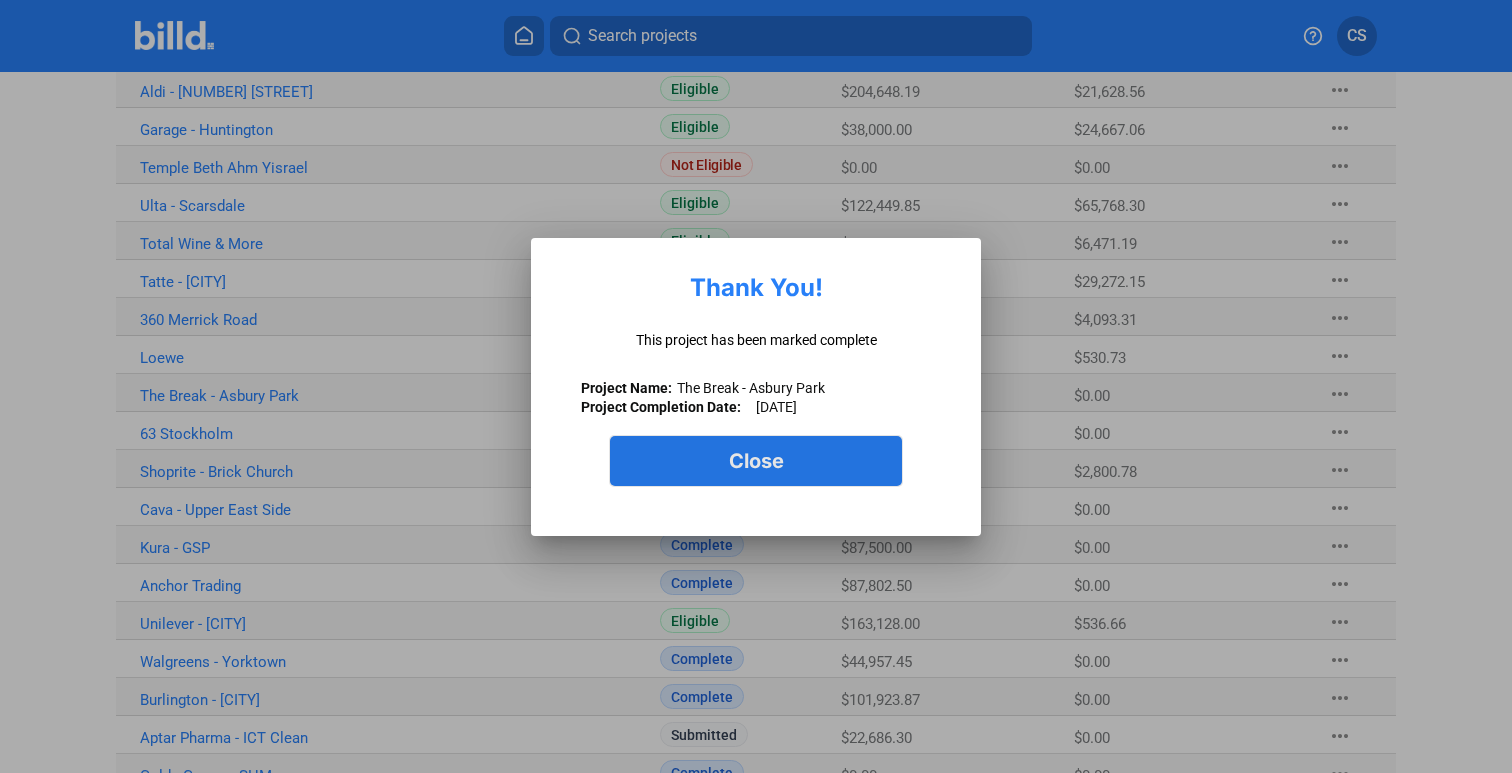 click on "Close" at bounding box center [756, 461] 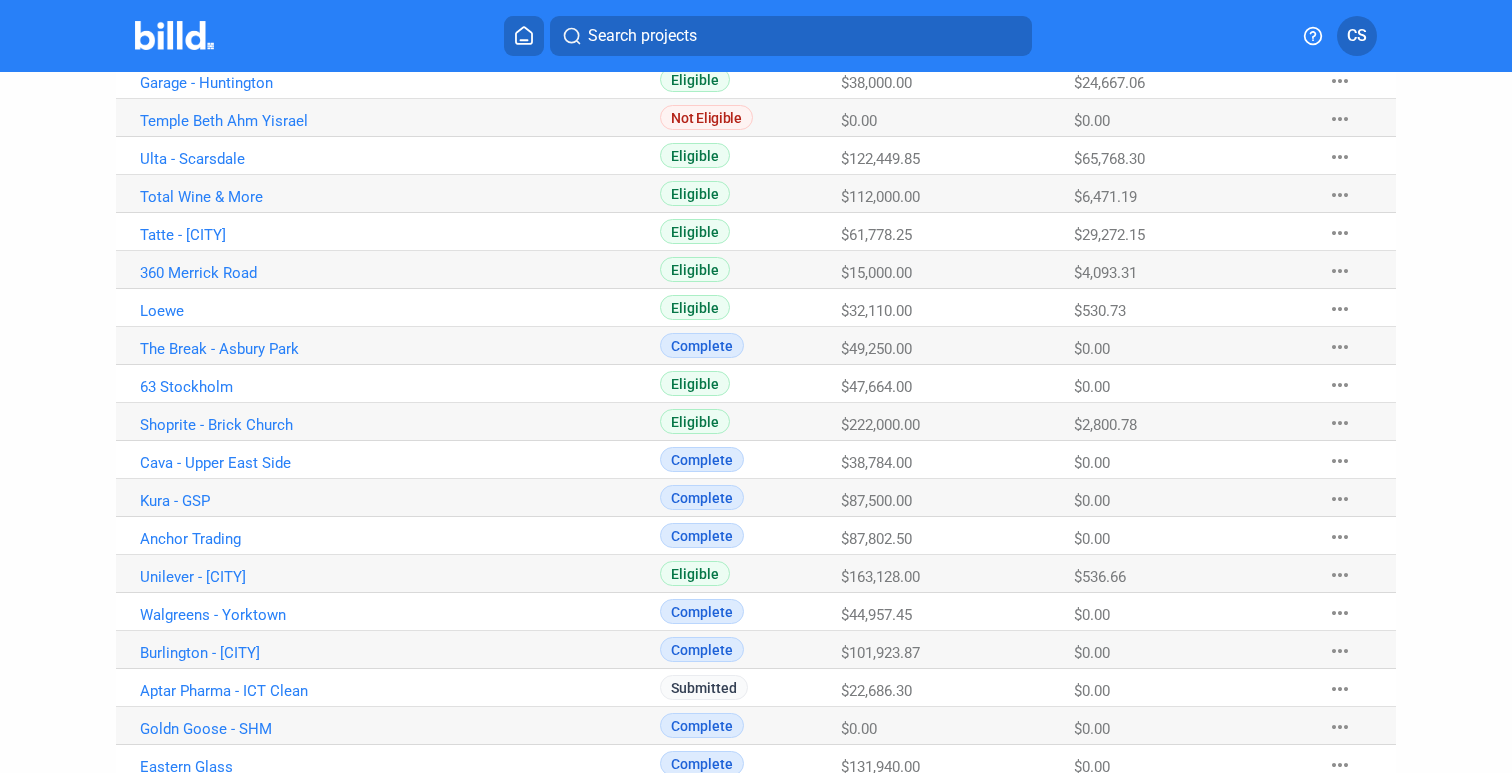 scroll, scrollTop: 304, scrollLeft: 0, axis: vertical 